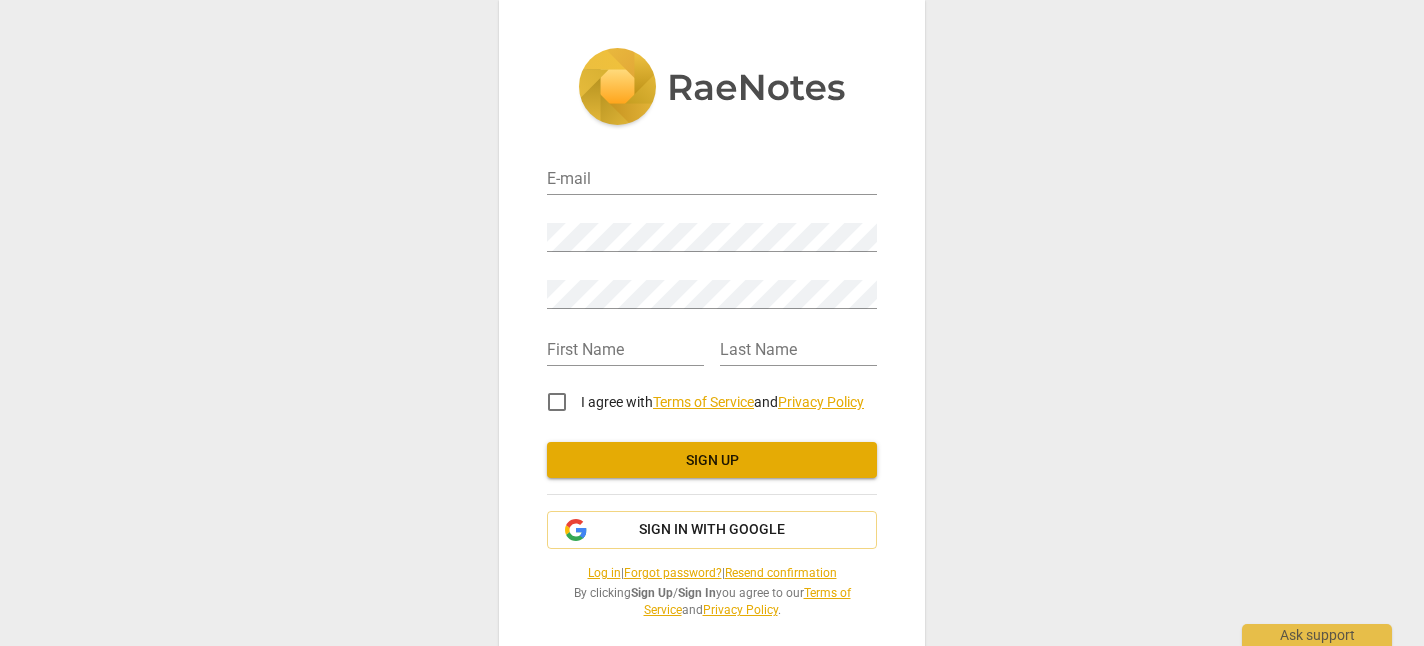 scroll, scrollTop: 0, scrollLeft: 0, axis: both 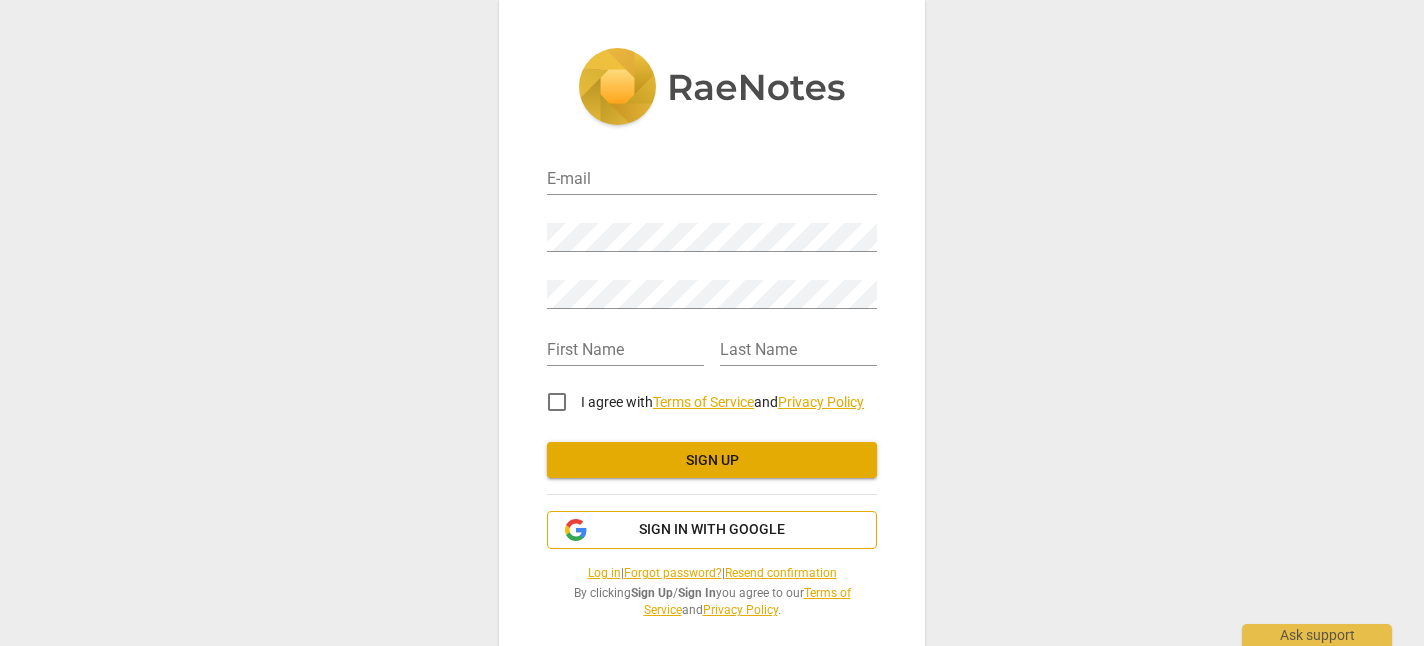 click on "Sign in with Google" at bounding box center (712, 530) 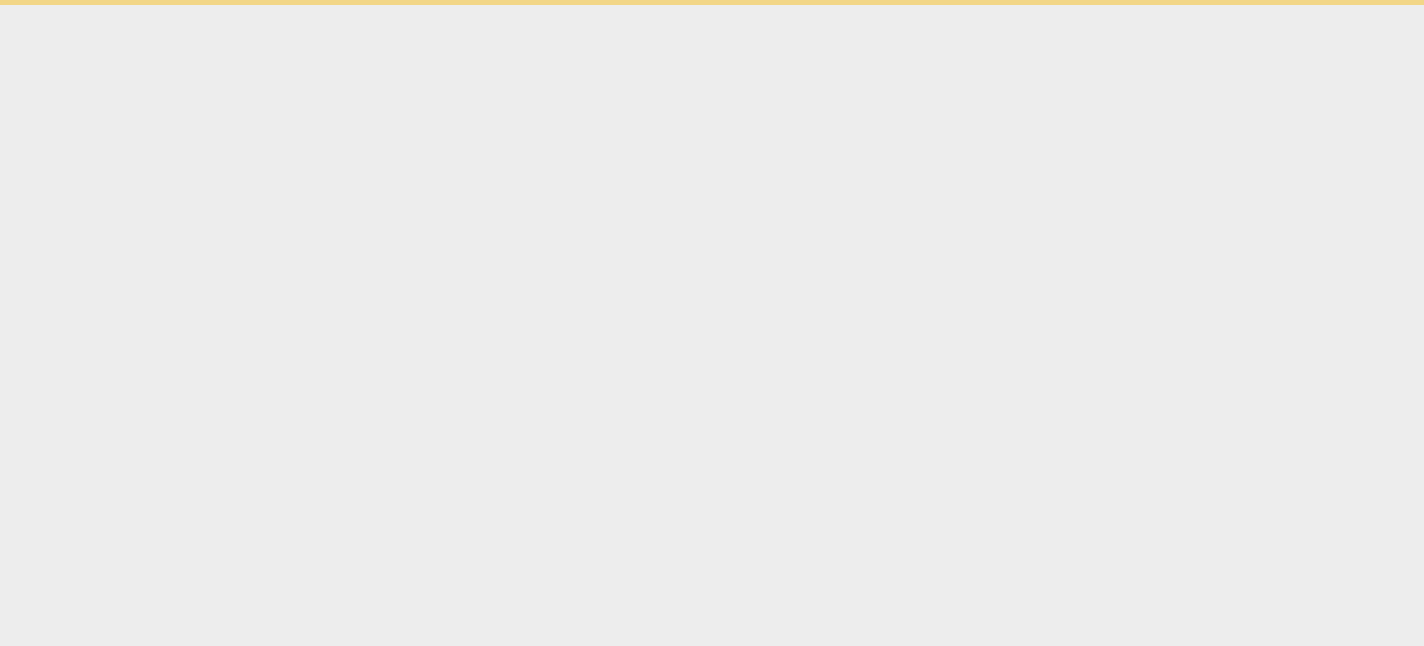 scroll, scrollTop: 0, scrollLeft: 0, axis: both 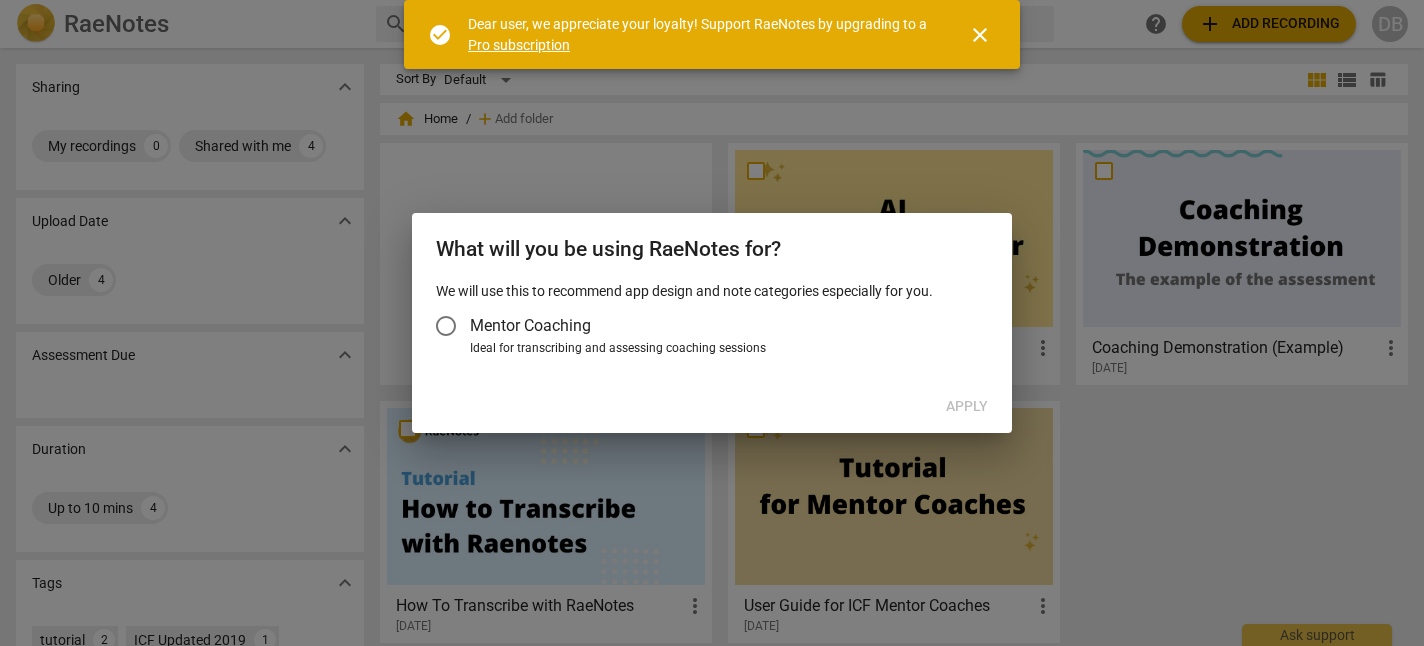 click on "Mentor Coaching" at bounding box center [702, 326] 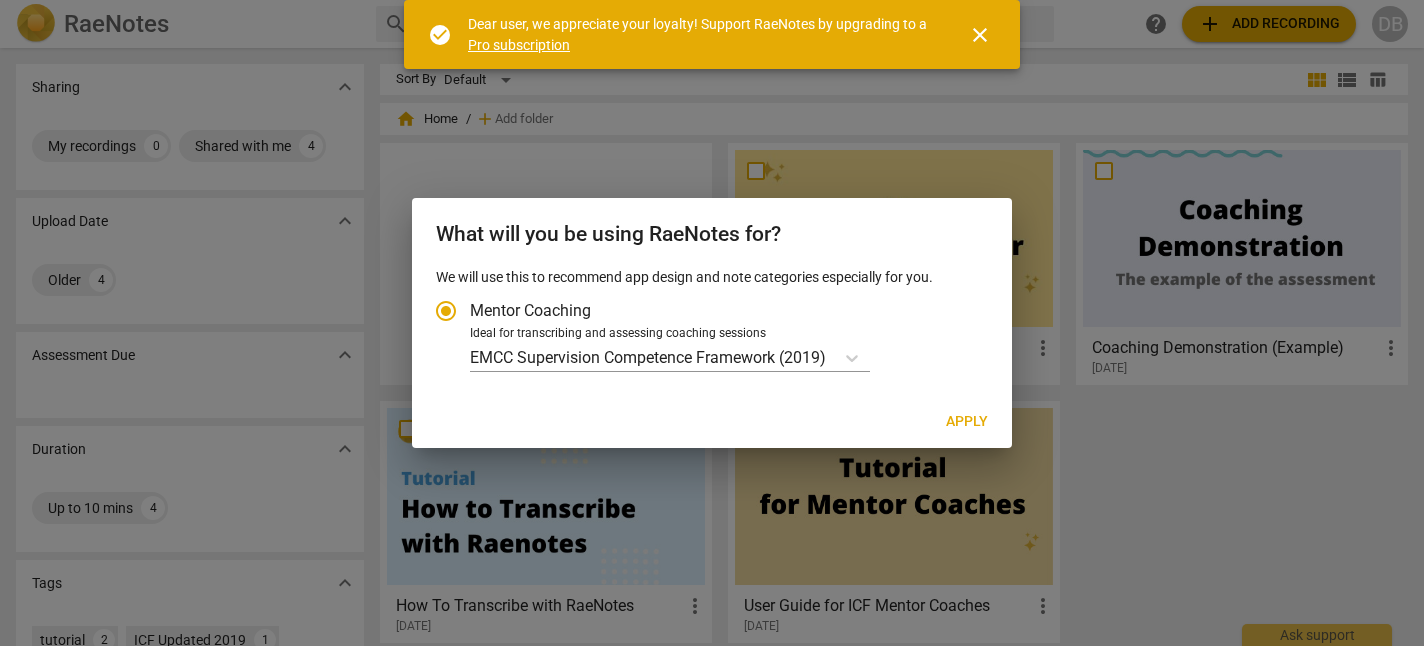 click on "Apply" at bounding box center [967, 422] 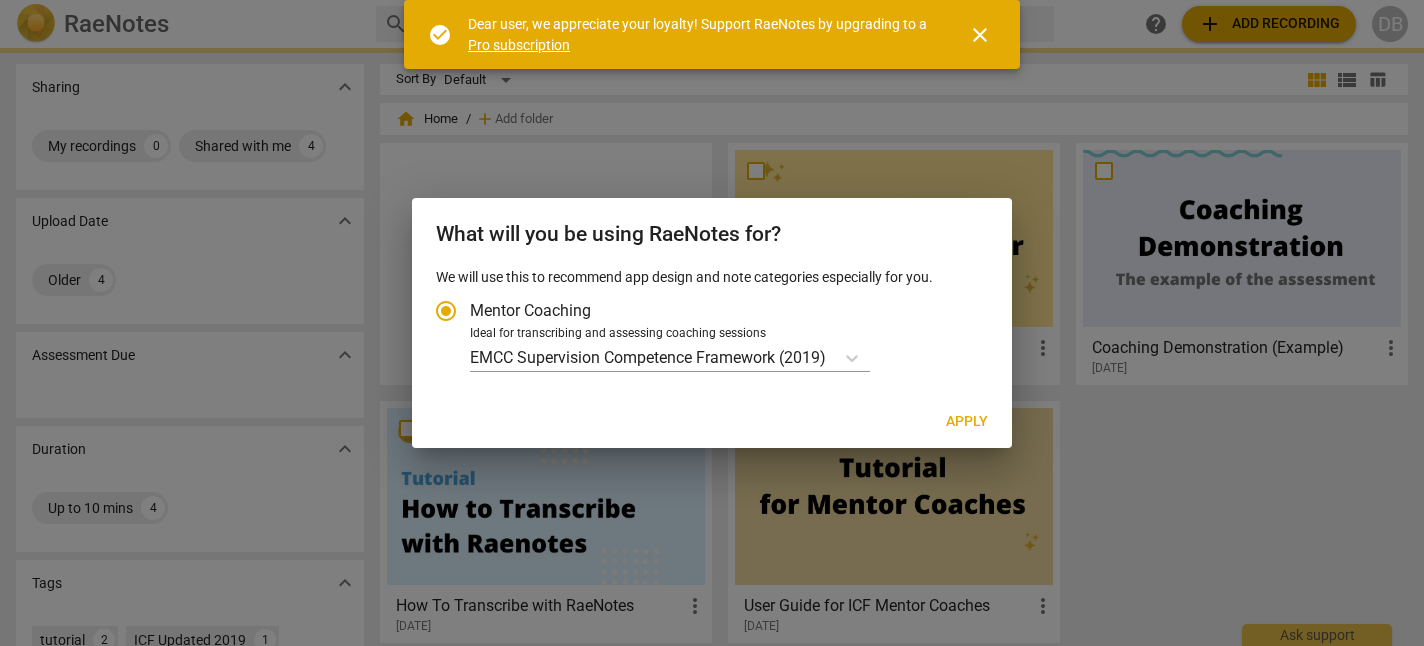 radio on "false" 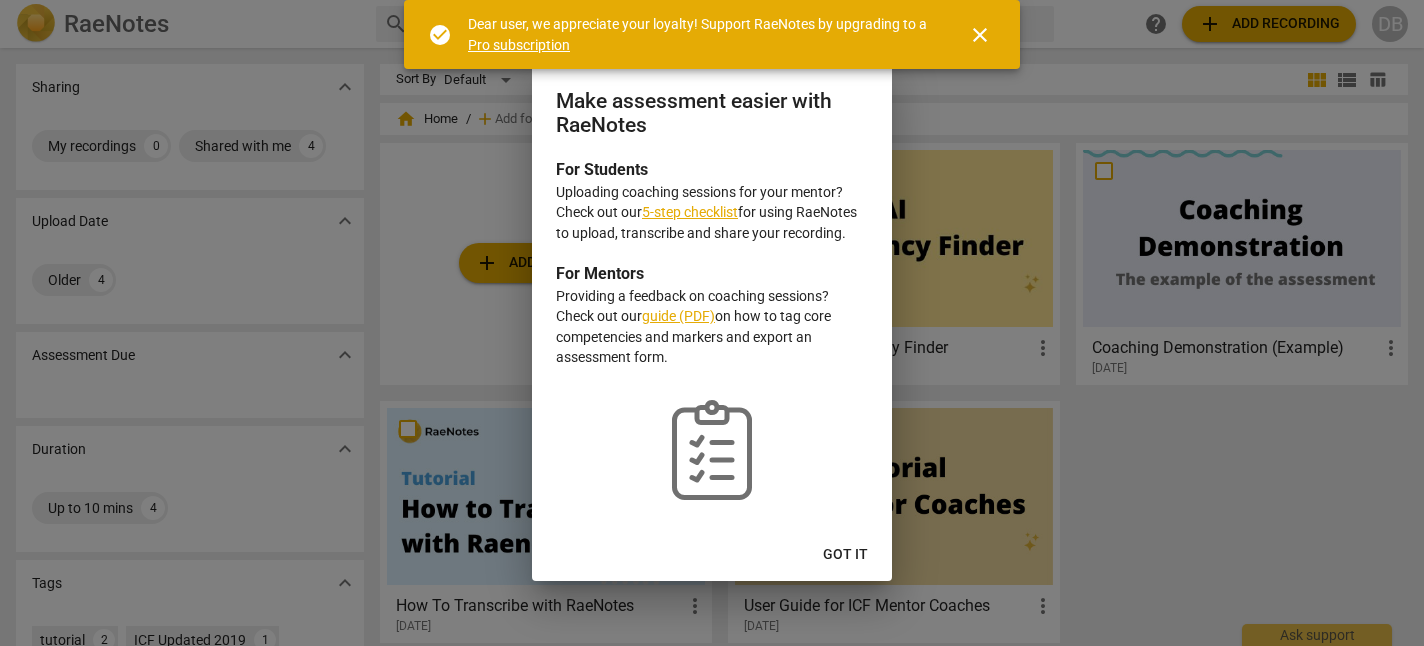 click on "Got it" at bounding box center (845, 555) 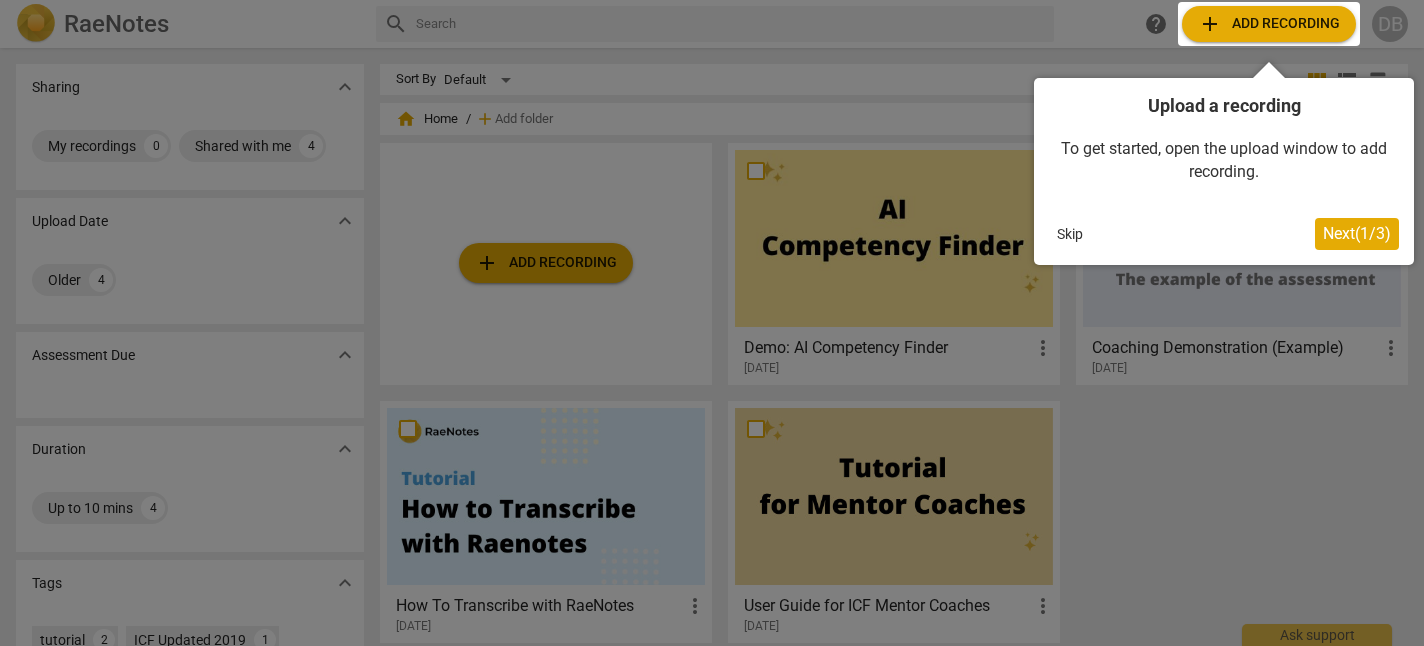 click at bounding box center [1269, 24] 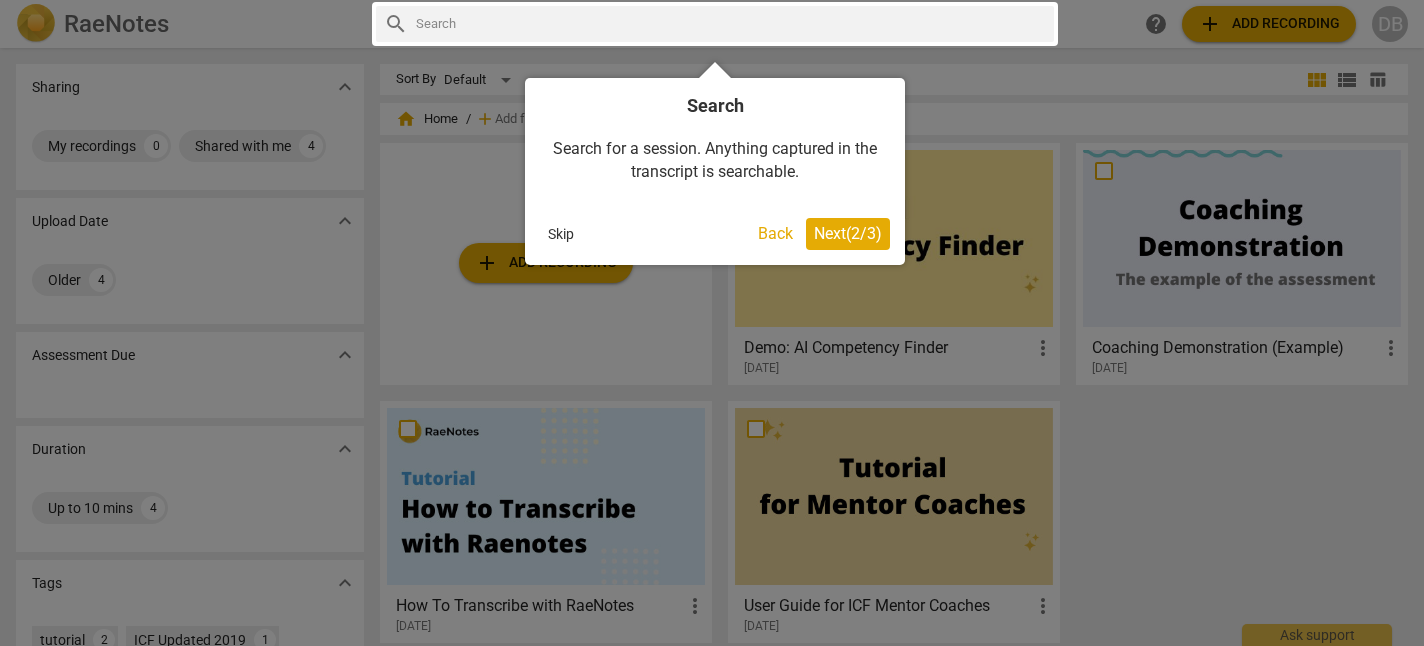 click on "Next  ( 2 / 3 )" at bounding box center (848, 234) 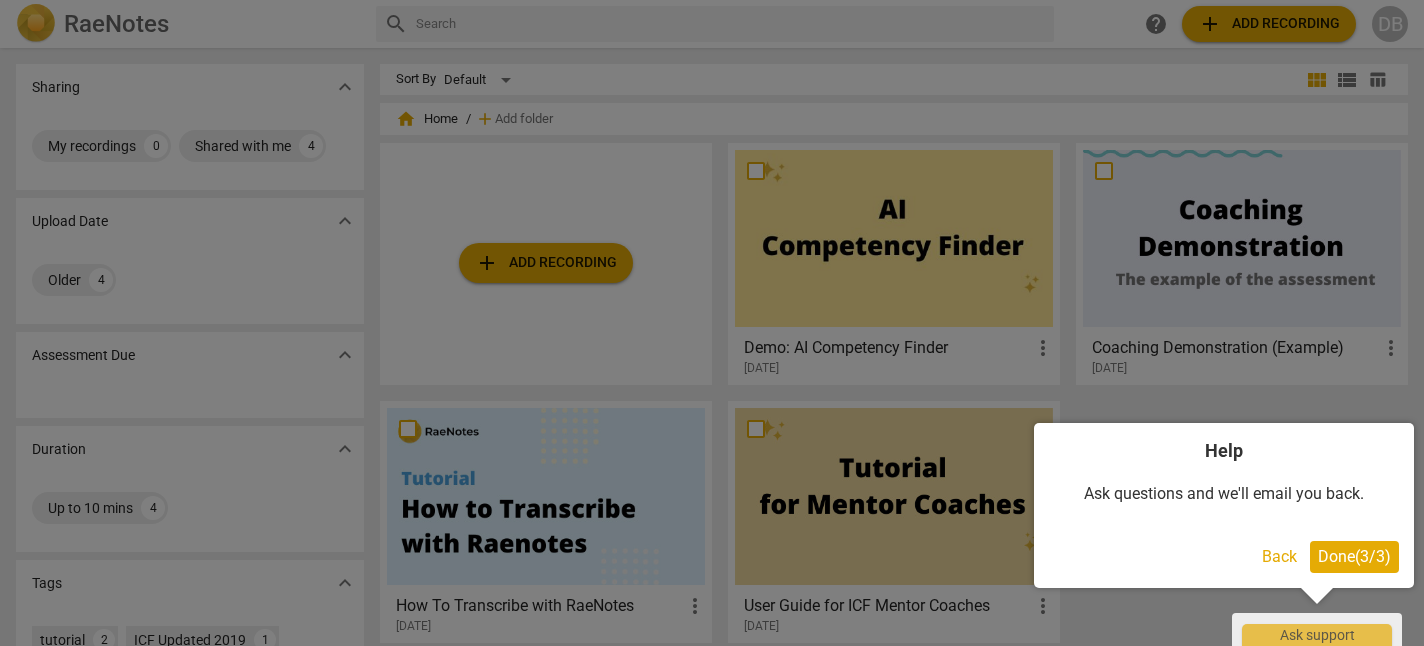 click on "Done  ( 3 / 3 )" at bounding box center (1354, 556) 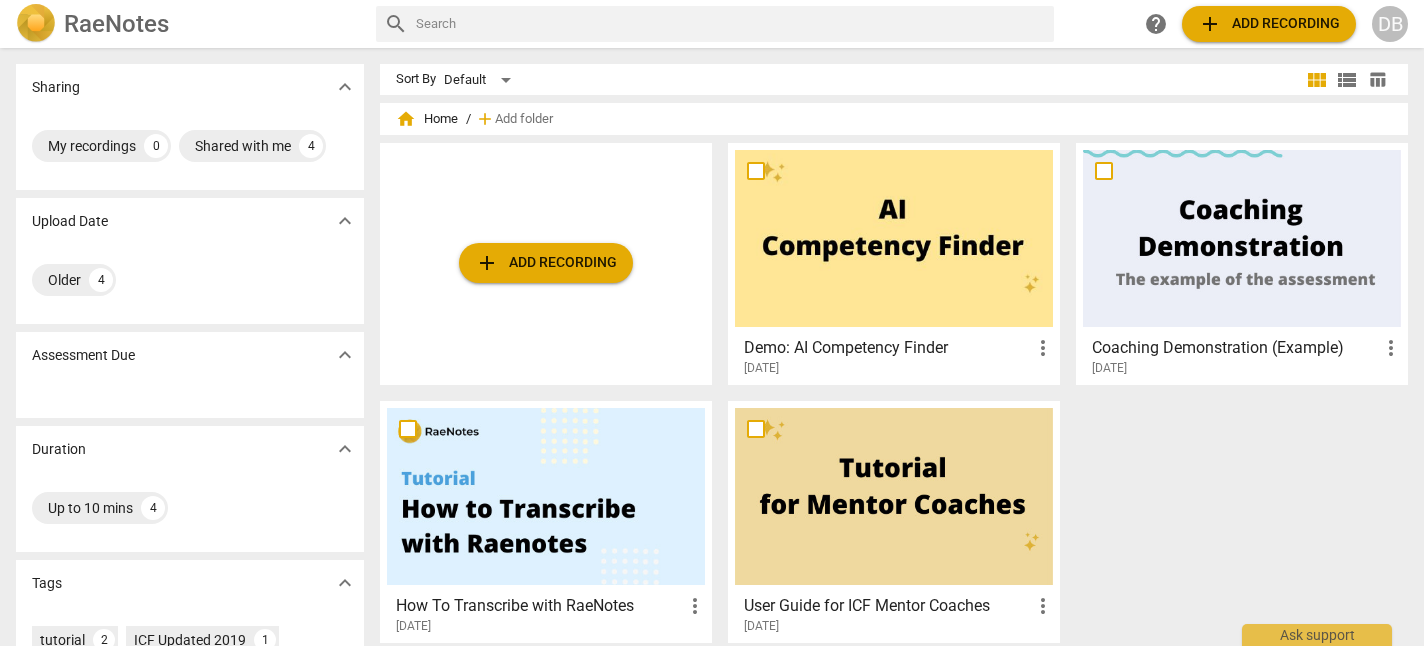 click on "add   Add recording" at bounding box center [1269, 24] 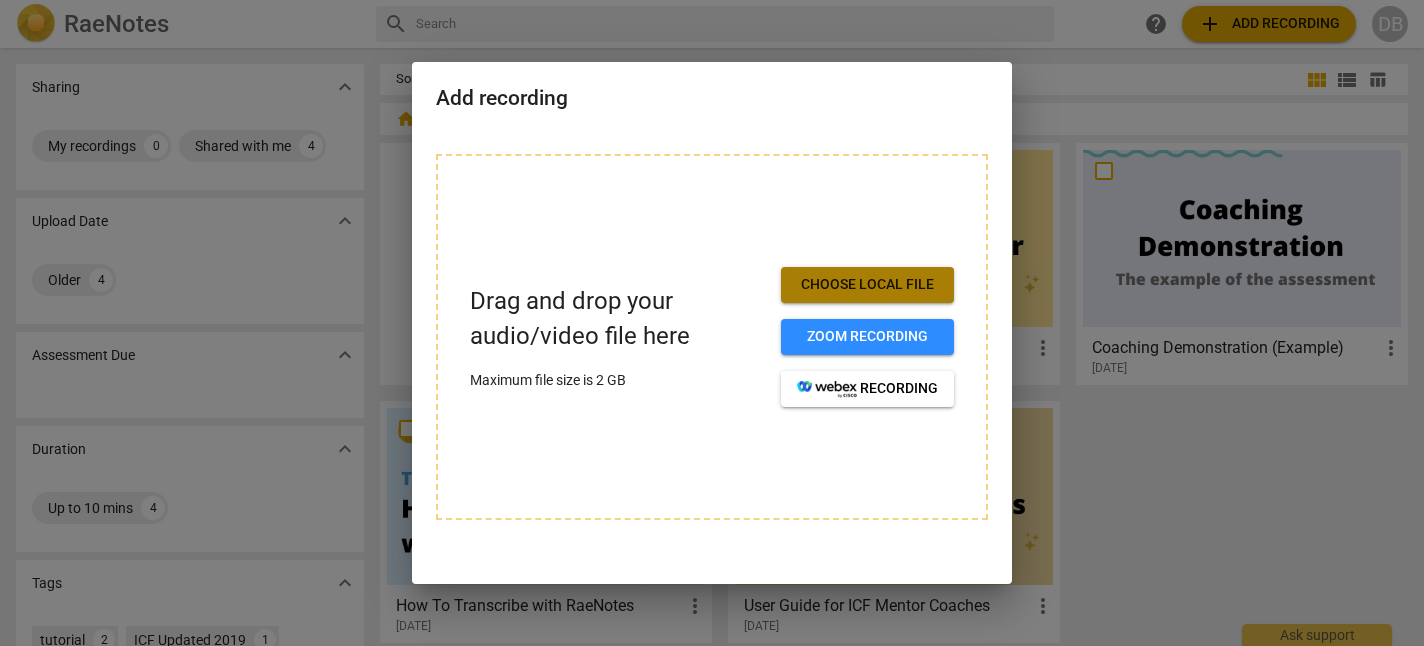click on "Choose local file" at bounding box center (867, 285) 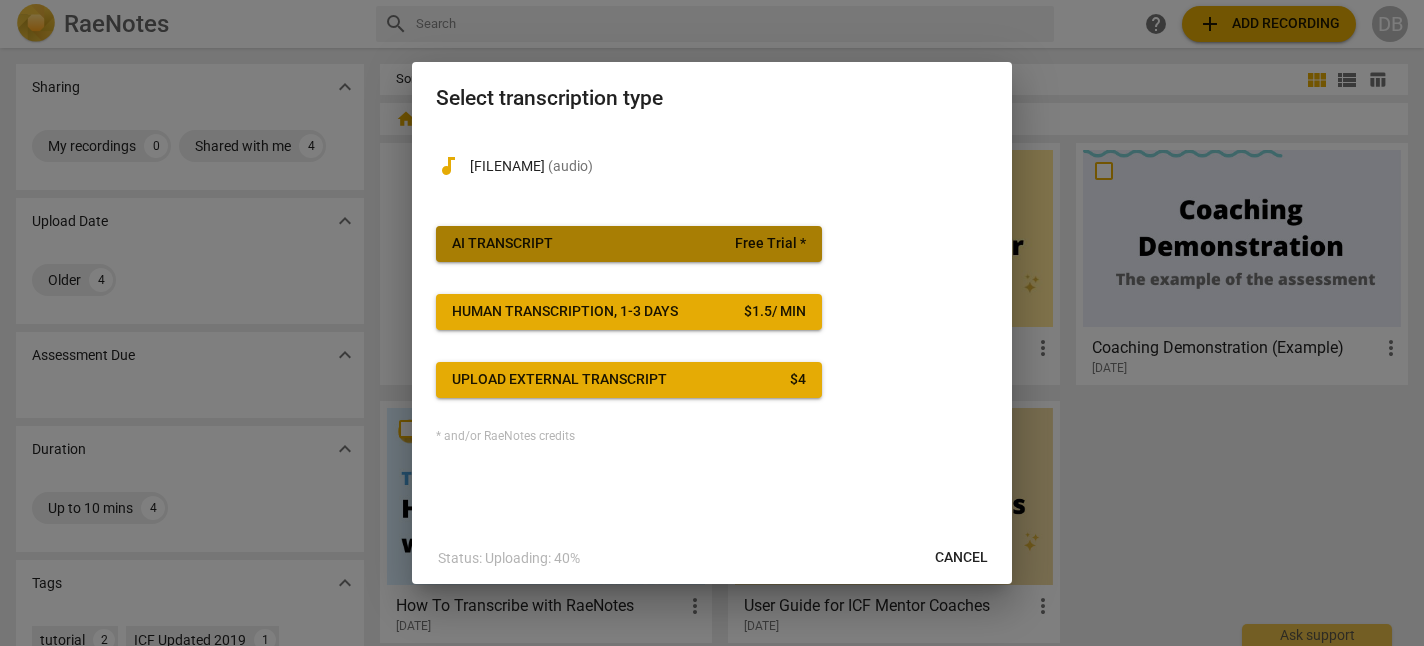 click on "AI Transcript Free Trial *" at bounding box center [629, 244] 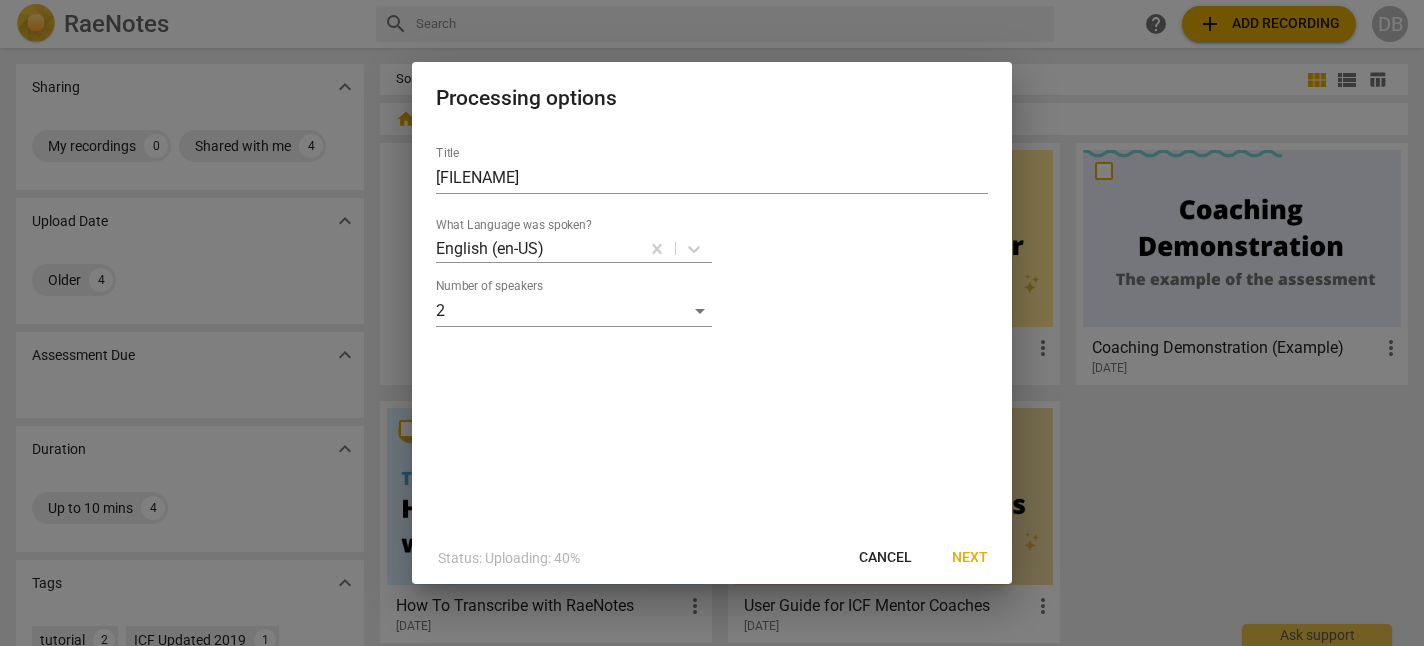 click on "Next" at bounding box center [970, 558] 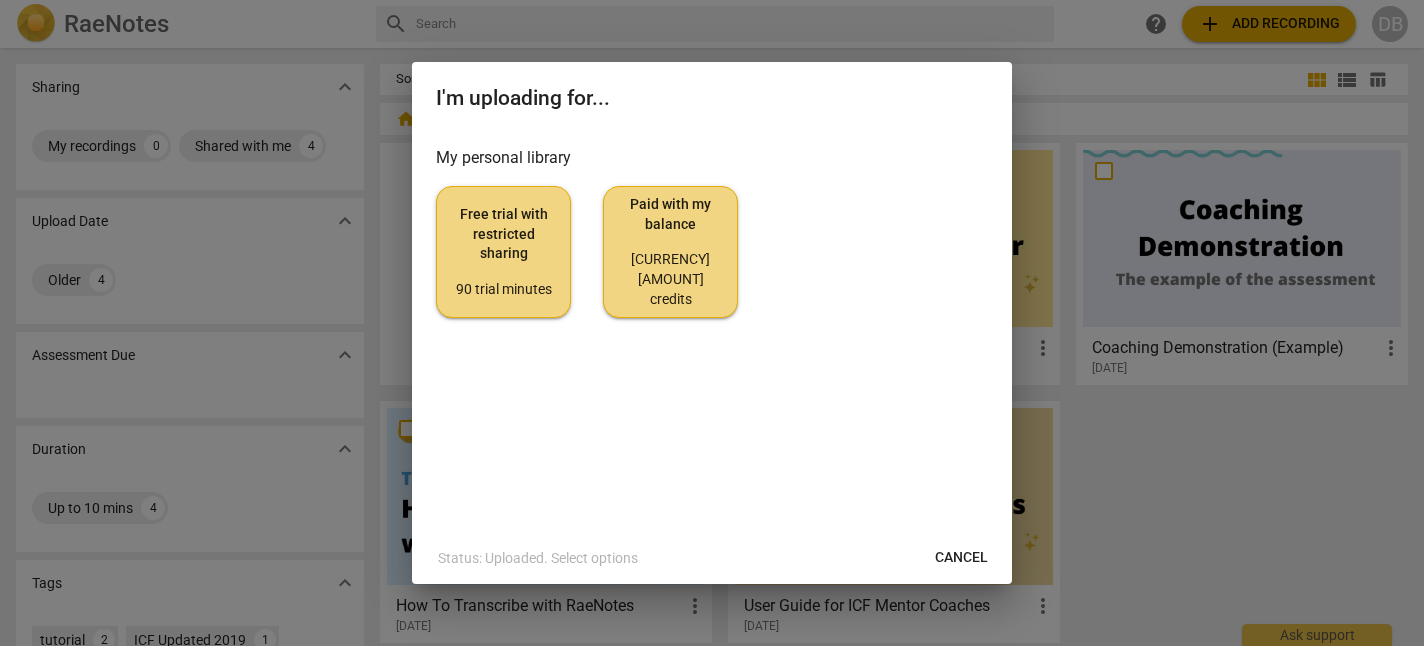 click on "Paid with my balance $8.40 credits" at bounding box center (670, 252) 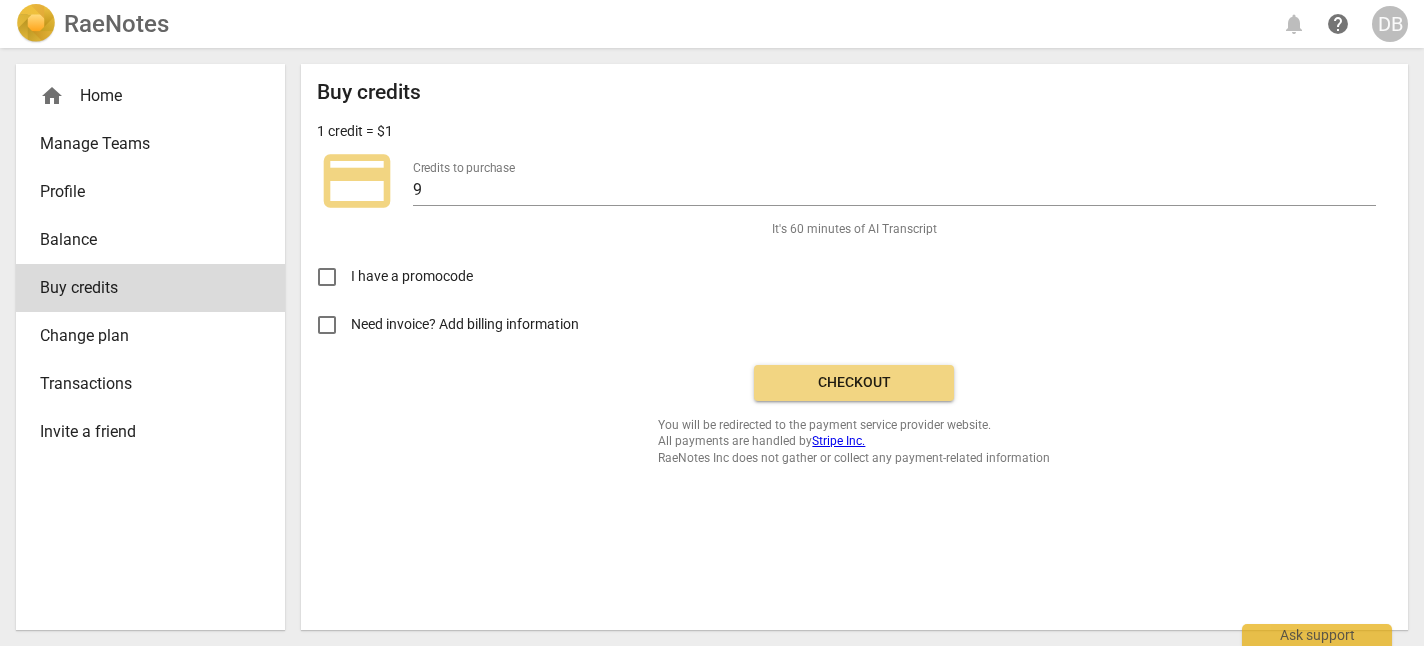 click on "Checkout" at bounding box center [854, 383] 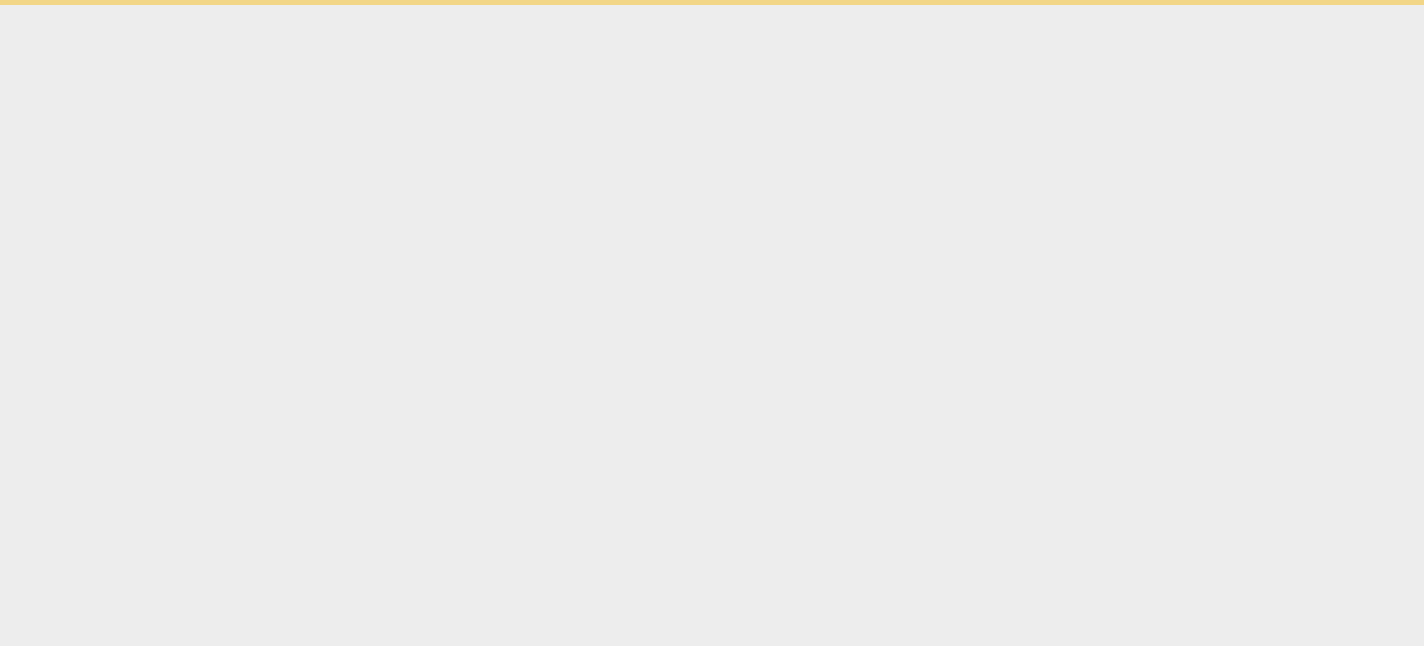 scroll, scrollTop: 0, scrollLeft: 0, axis: both 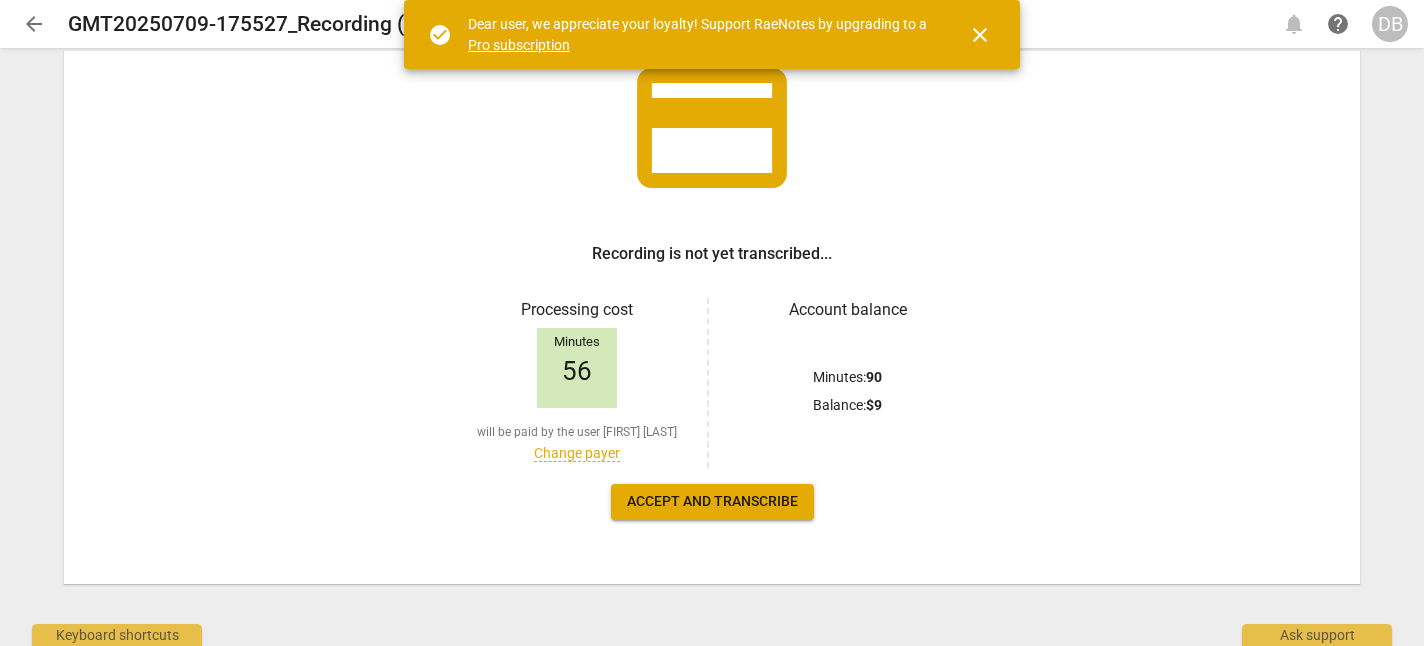 click on "Accept and transcribe" at bounding box center (712, 502) 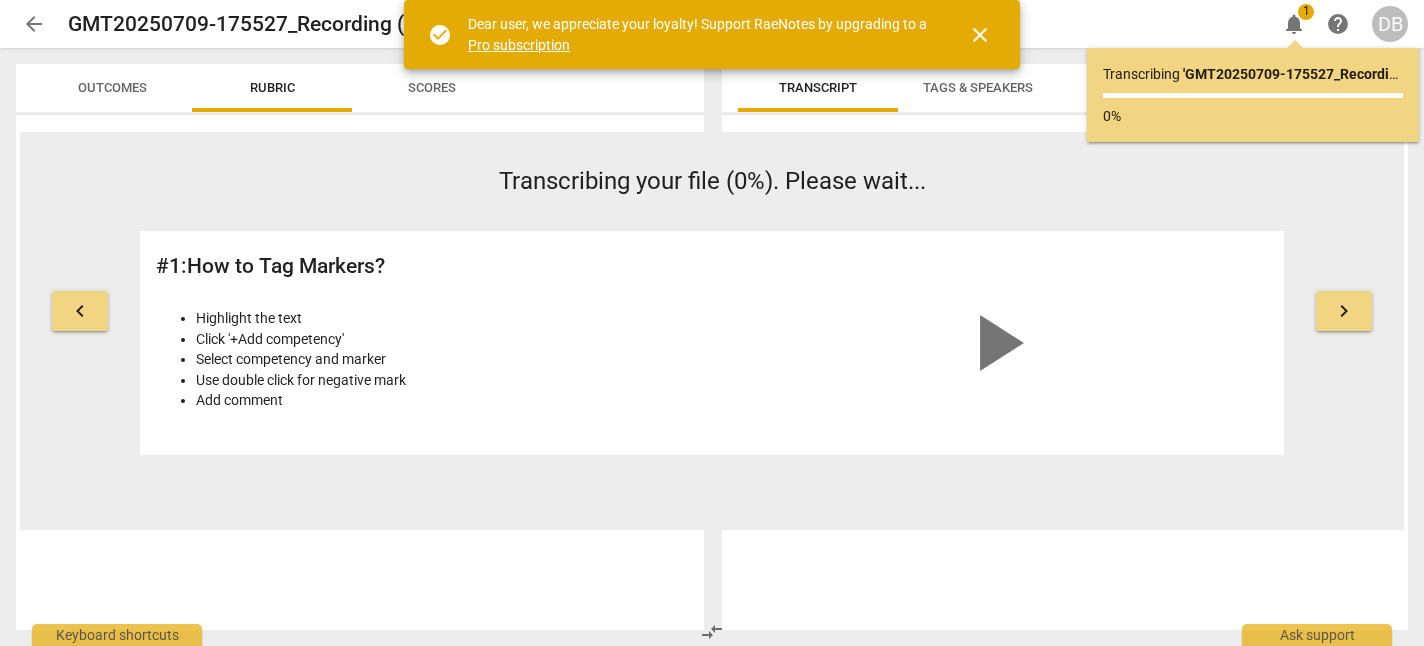 click on "close" at bounding box center (980, 35) 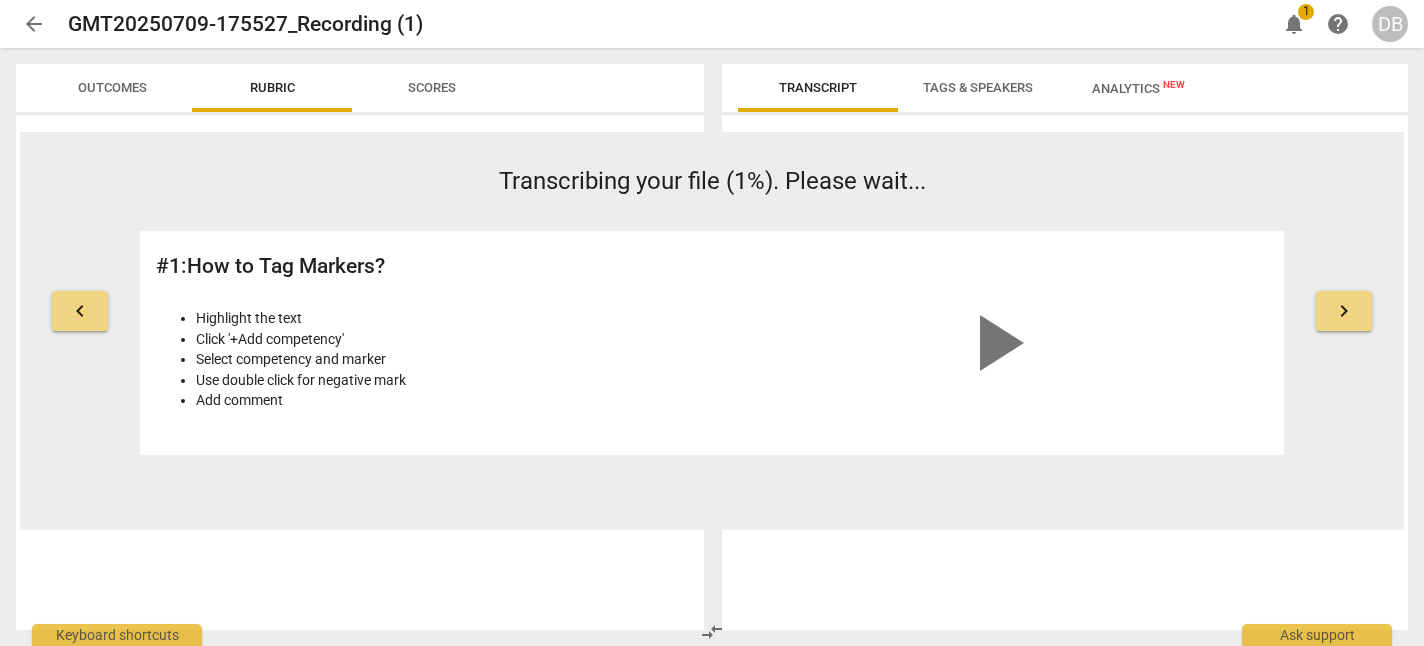 click on "Tags & Speakers" at bounding box center (978, 87) 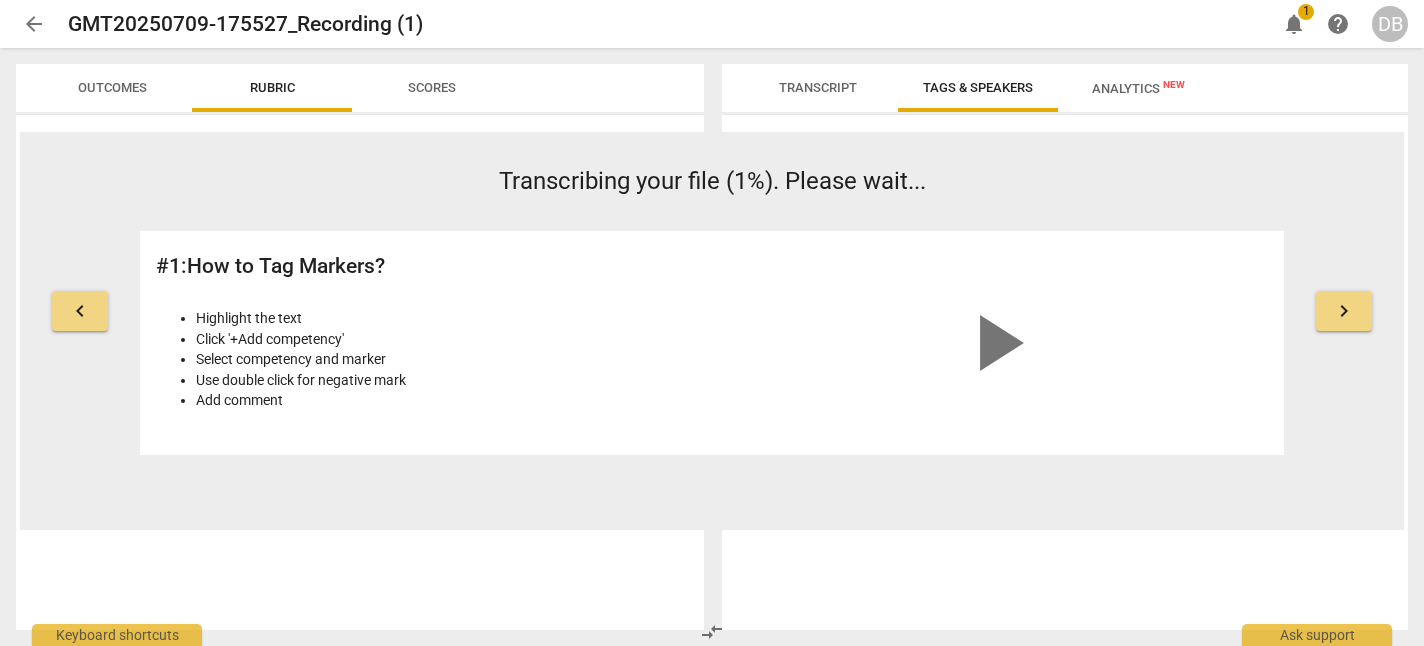 click on "Transcript" at bounding box center (818, 87) 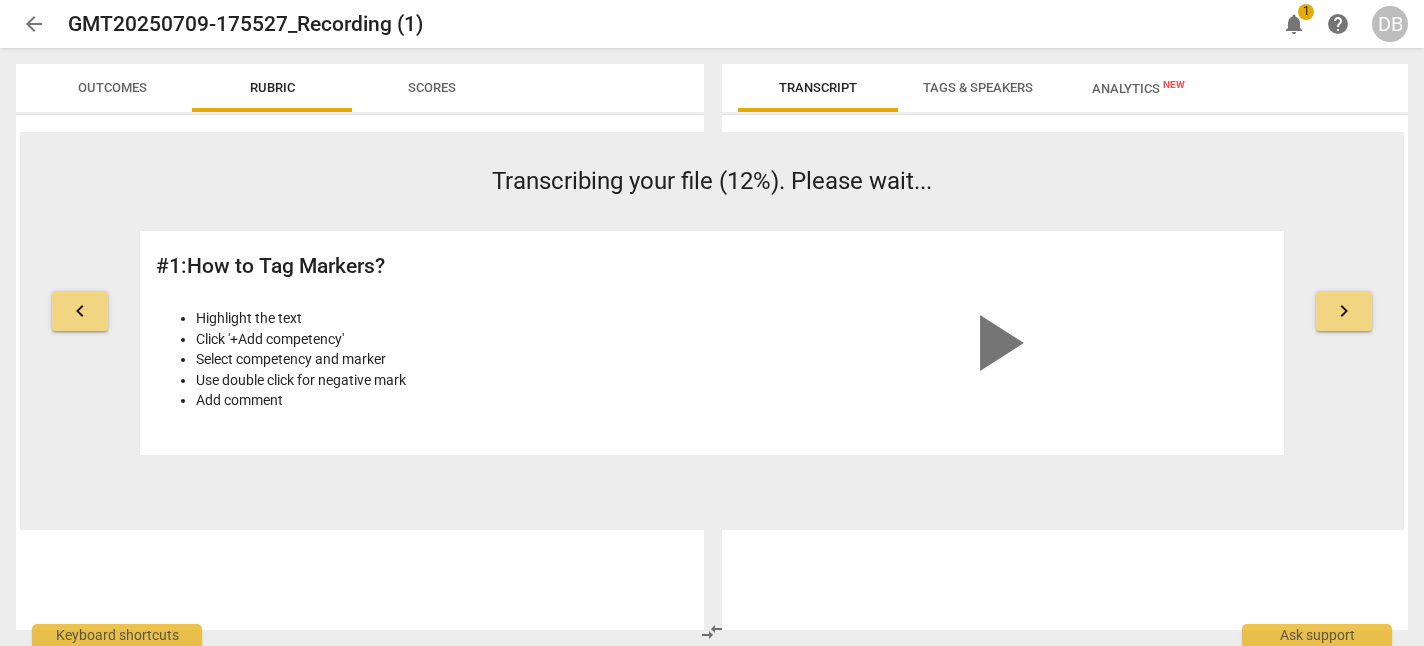 click on "keyboard_arrow_right" at bounding box center [1344, 311] 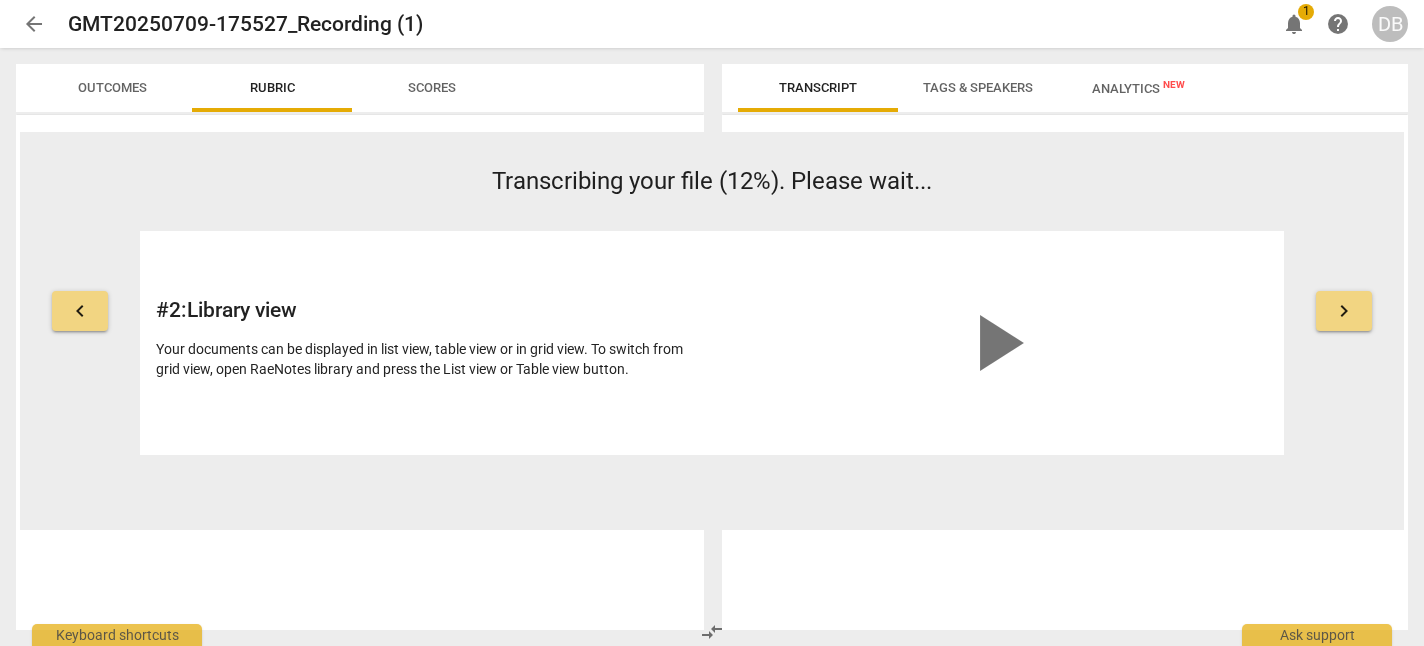 click on "keyboard_arrow_right" at bounding box center (1344, 311) 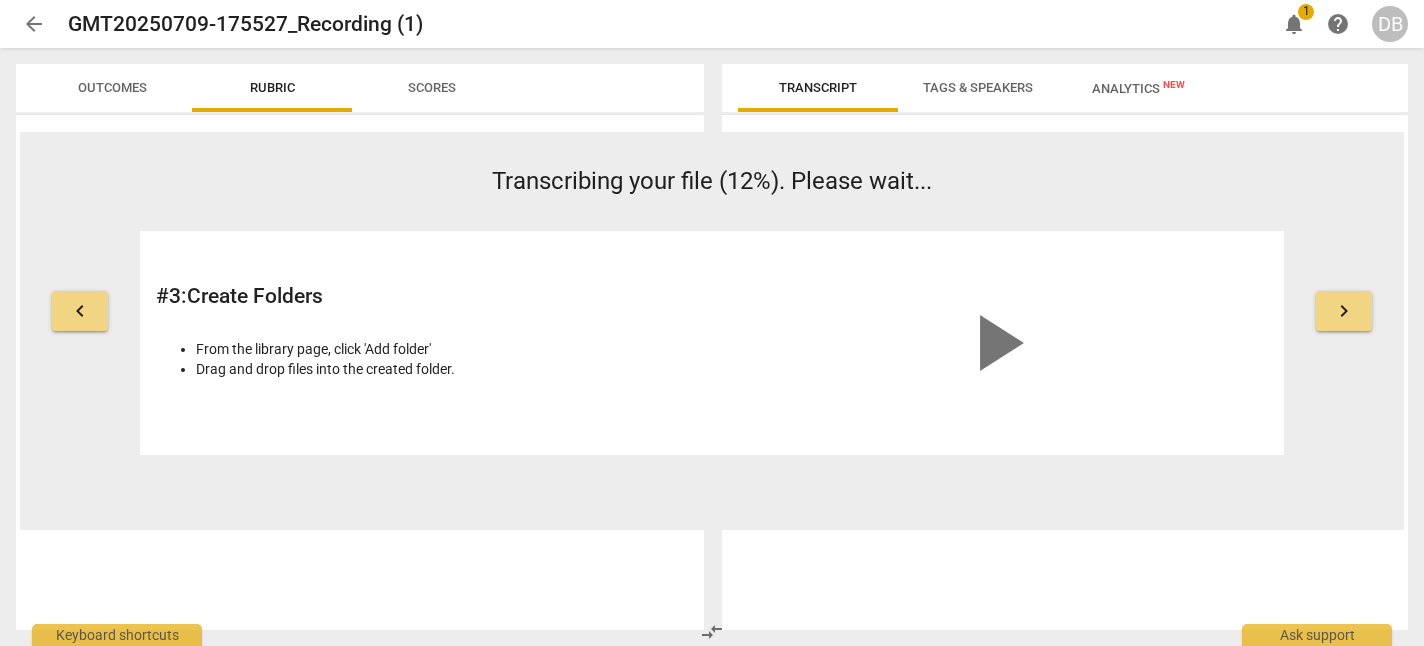 click on "keyboard_arrow_right" at bounding box center [1344, 311] 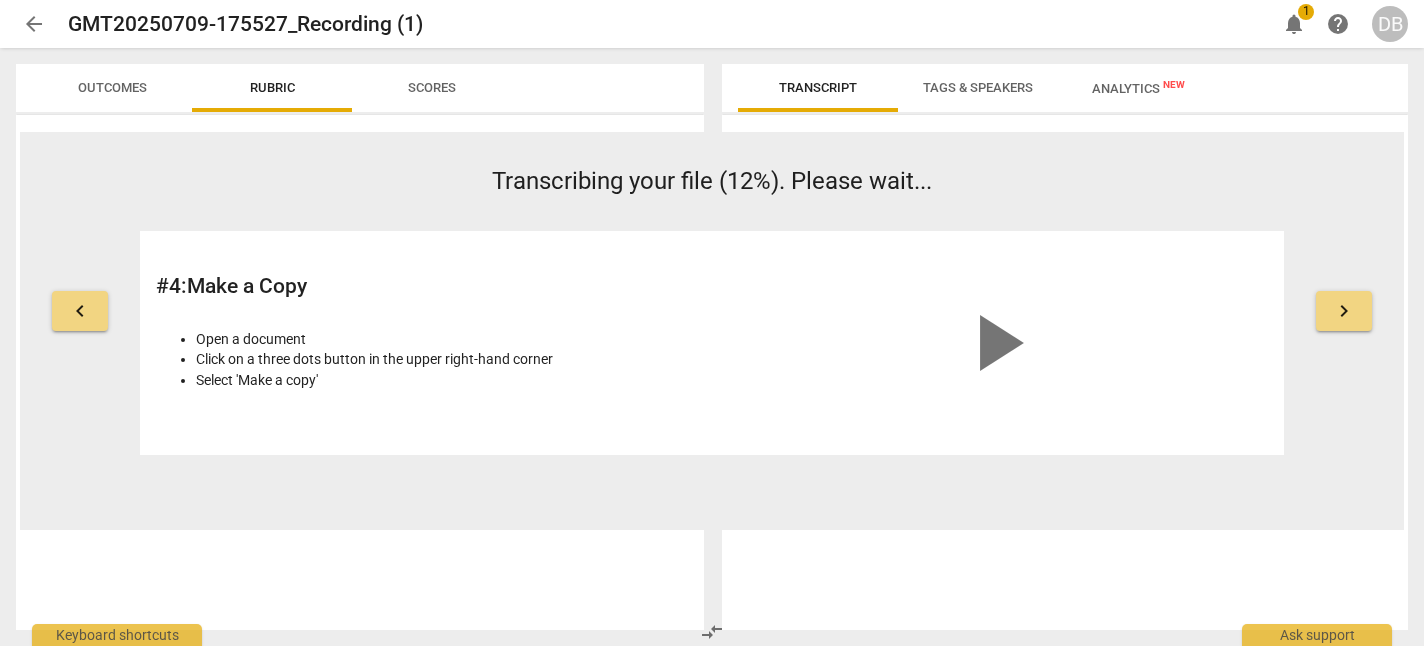 click on "keyboard_arrow_right" at bounding box center (1344, 311) 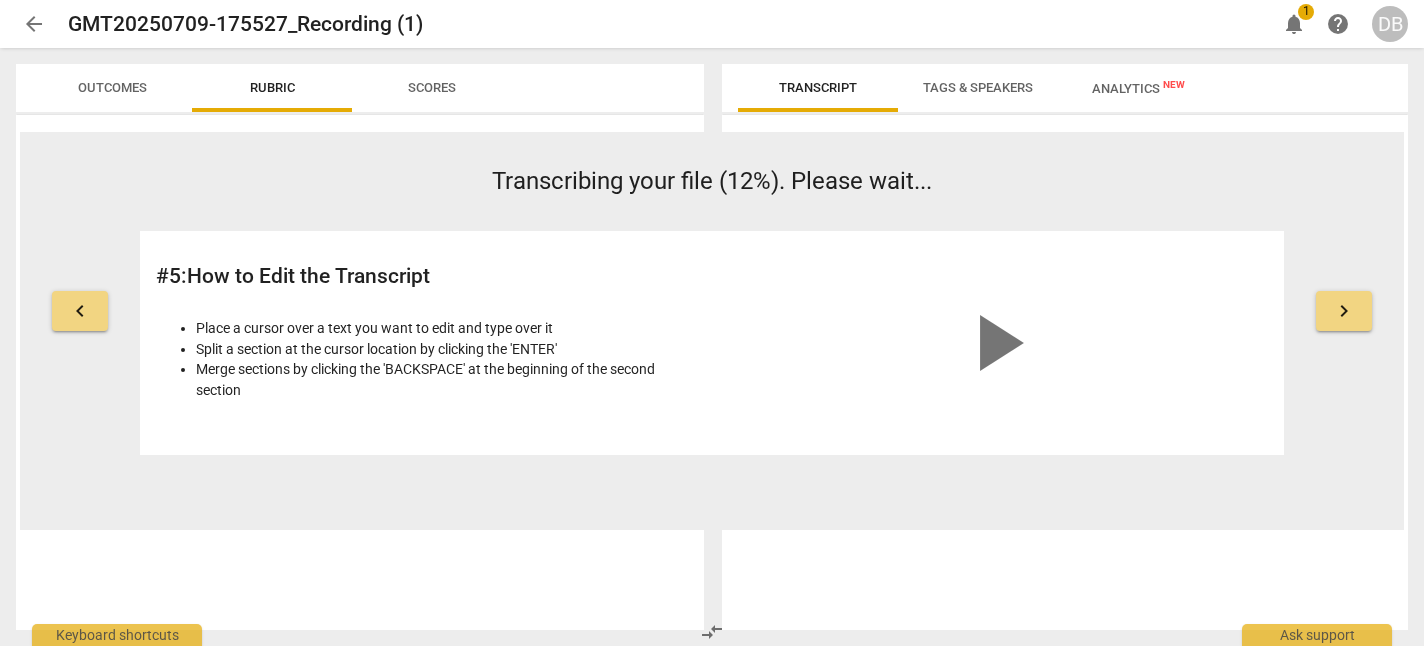click on "keyboard_arrow_right" at bounding box center [1344, 311] 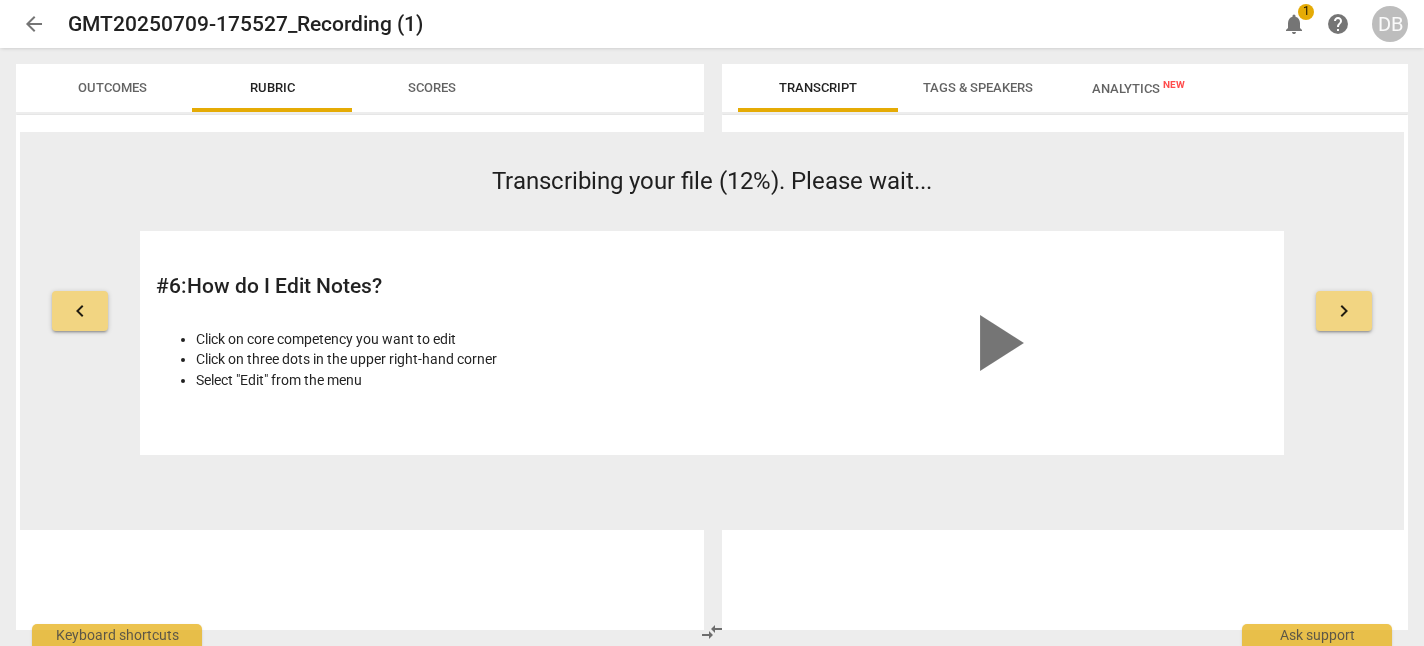 click on "keyboard_arrow_right" at bounding box center [1344, 311] 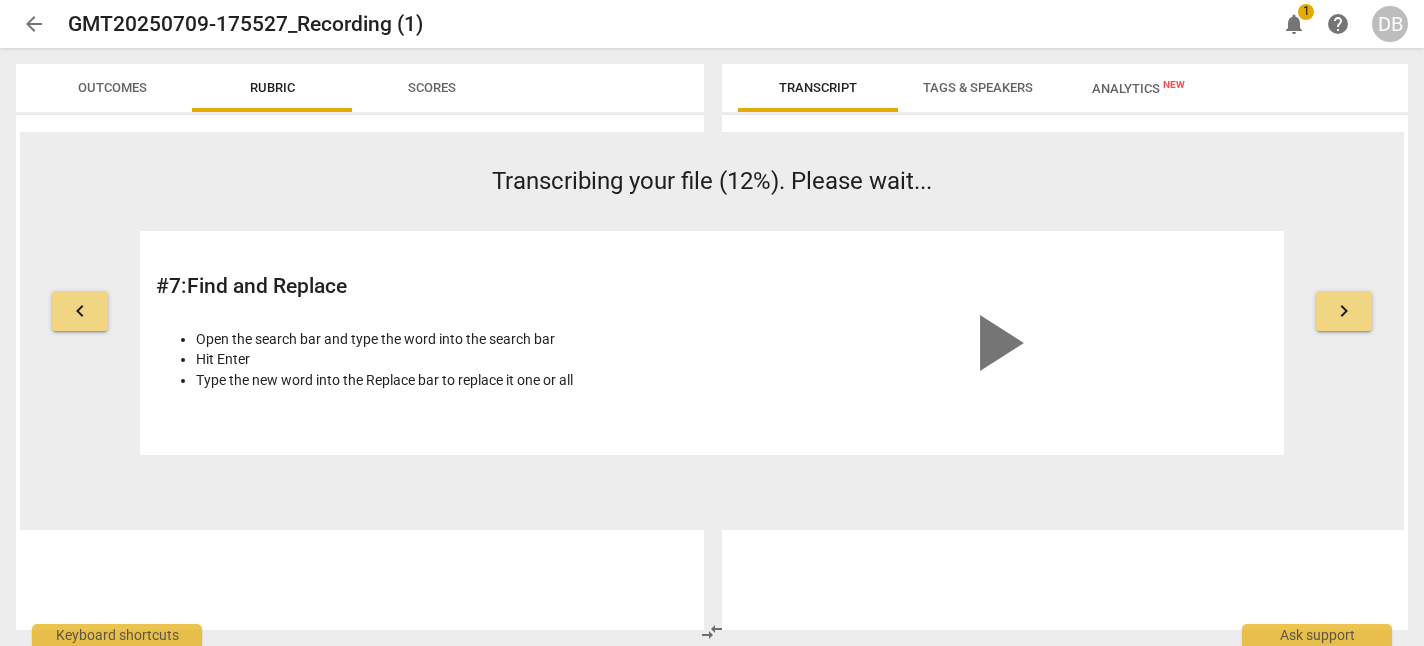 click on "keyboard_arrow_right" at bounding box center [1344, 311] 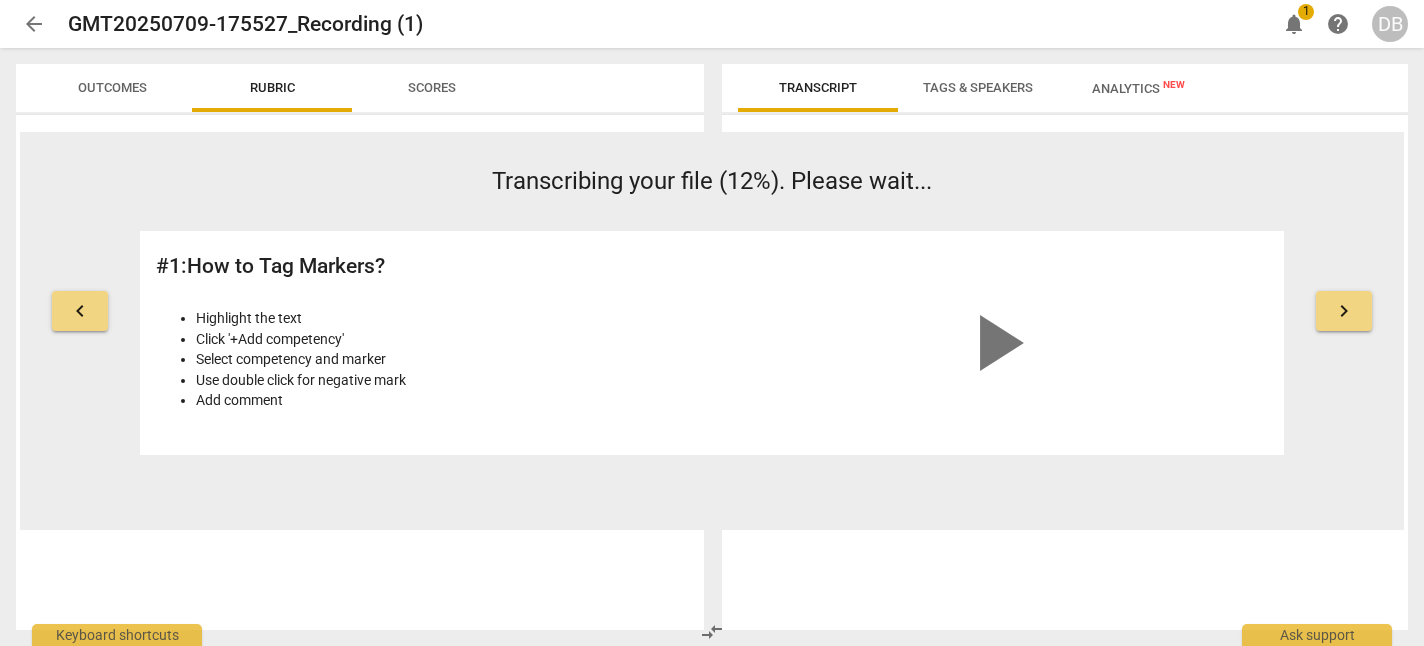 click on "keyboard_arrow_right" at bounding box center [1344, 311] 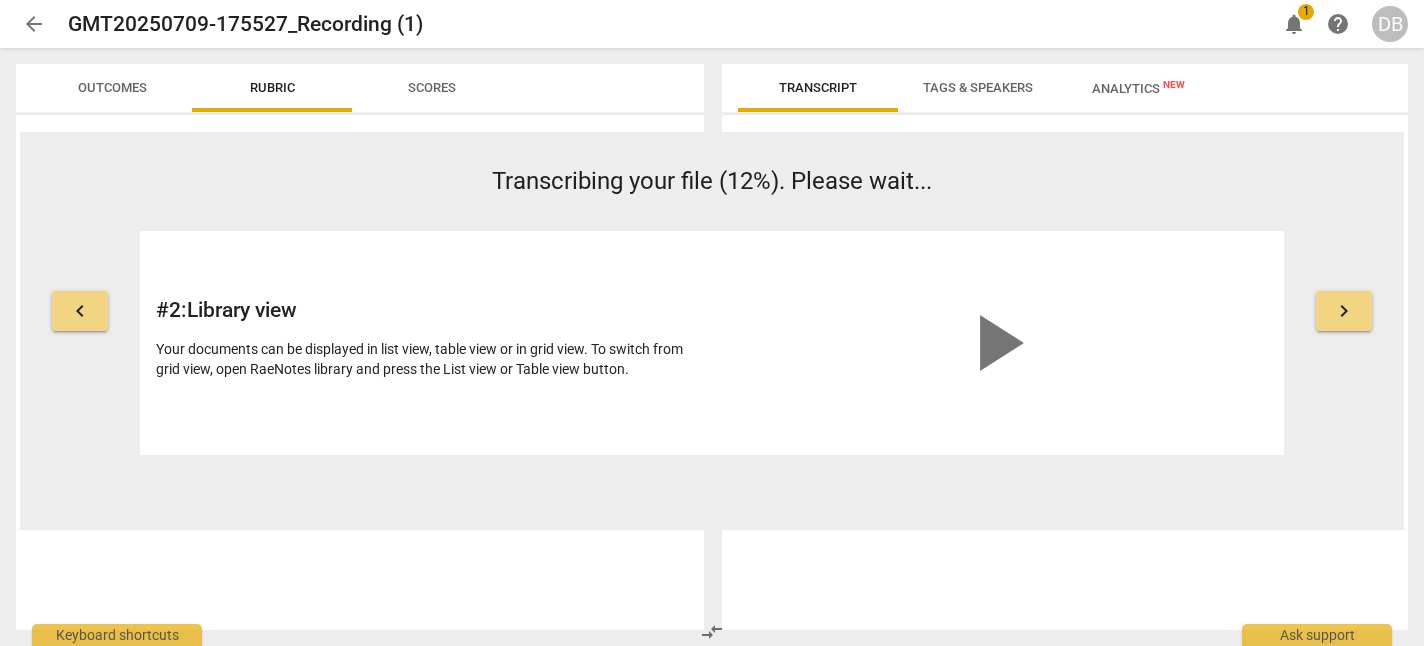 click on "keyboard_arrow_right" at bounding box center (1344, 311) 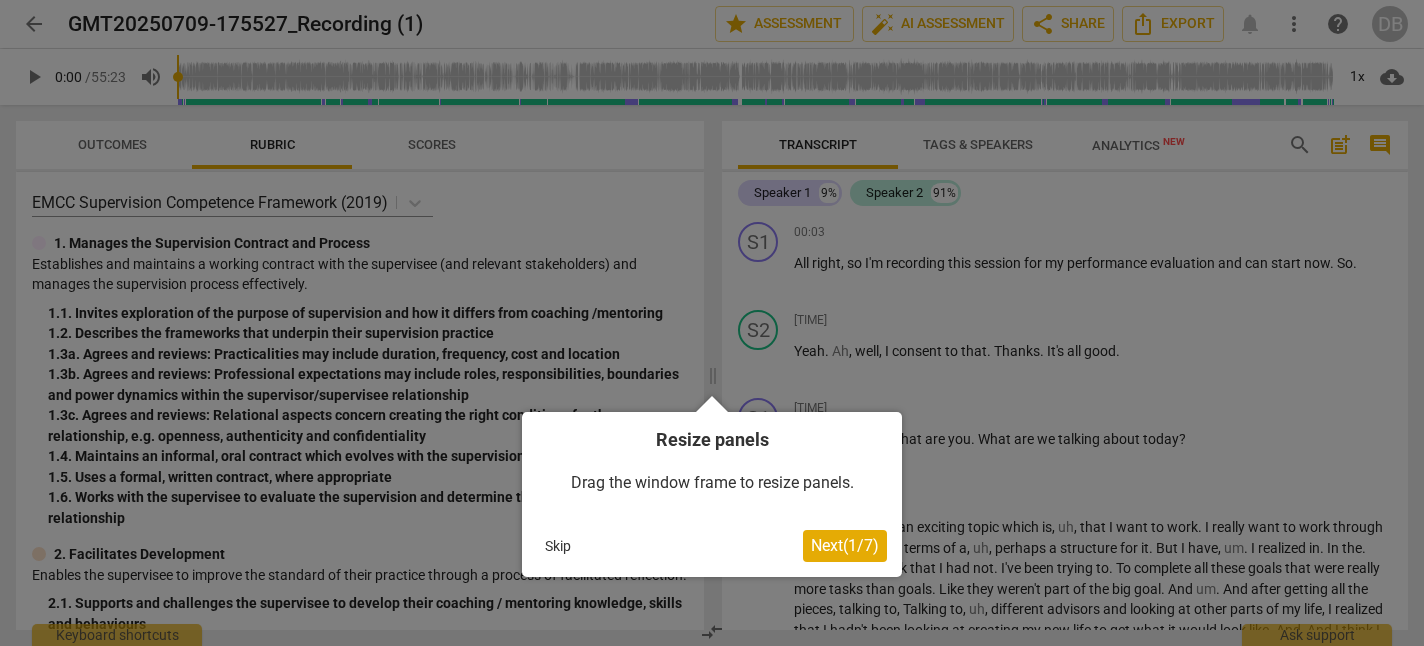 click on "Next  ( 1 / 7 )" at bounding box center [845, 545] 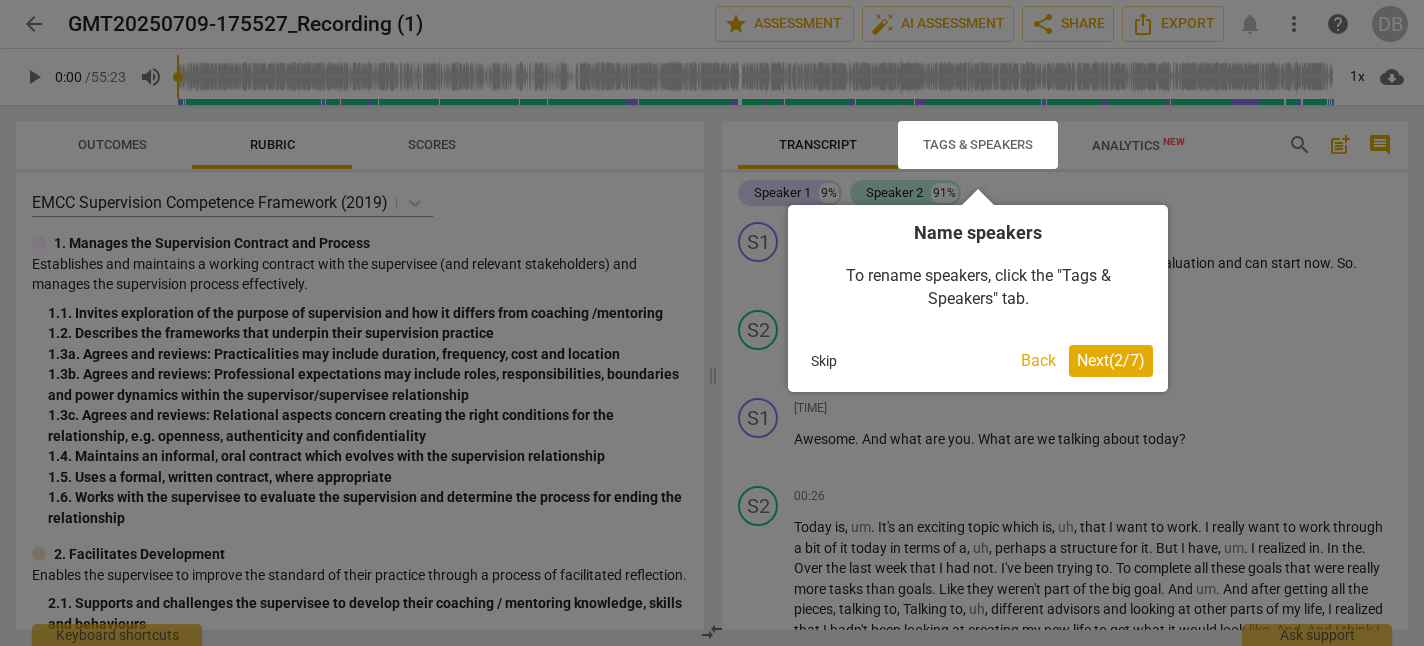 click on "Next  ( 2 / 7 )" at bounding box center (1111, 360) 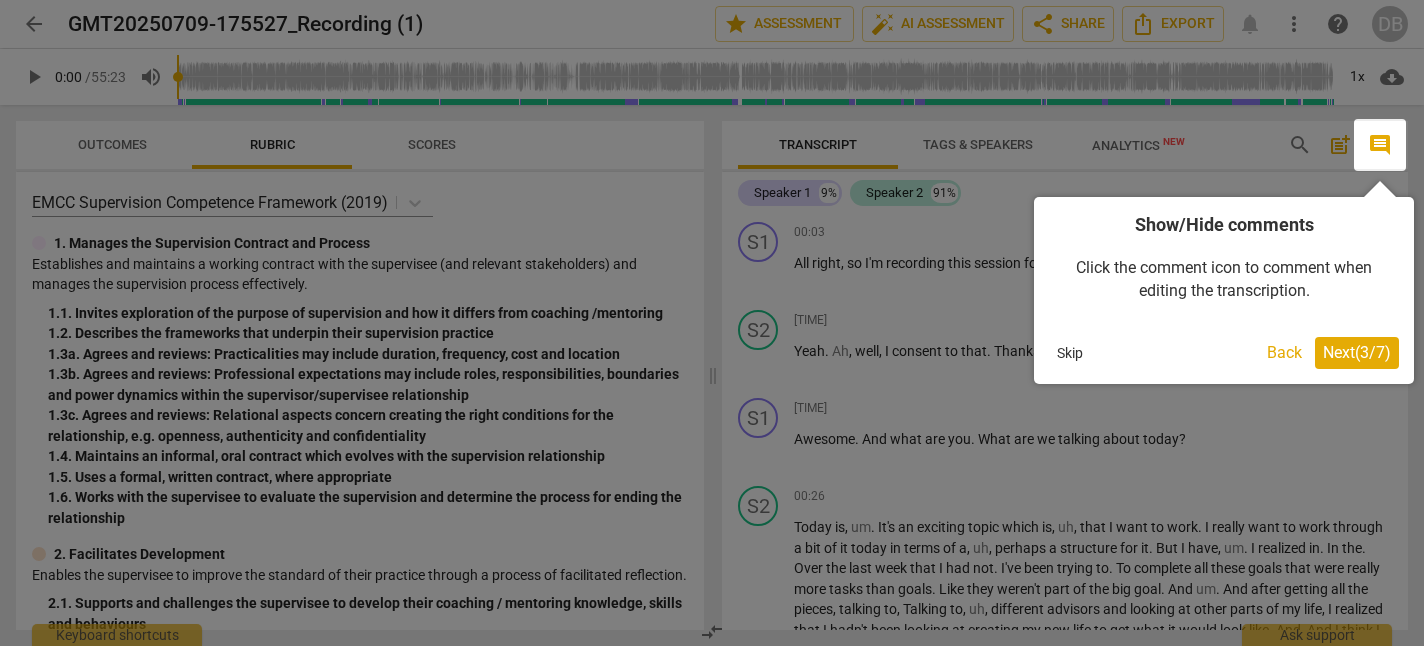 click on "Next  ( 3 / 7 )" at bounding box center (1357, 352) 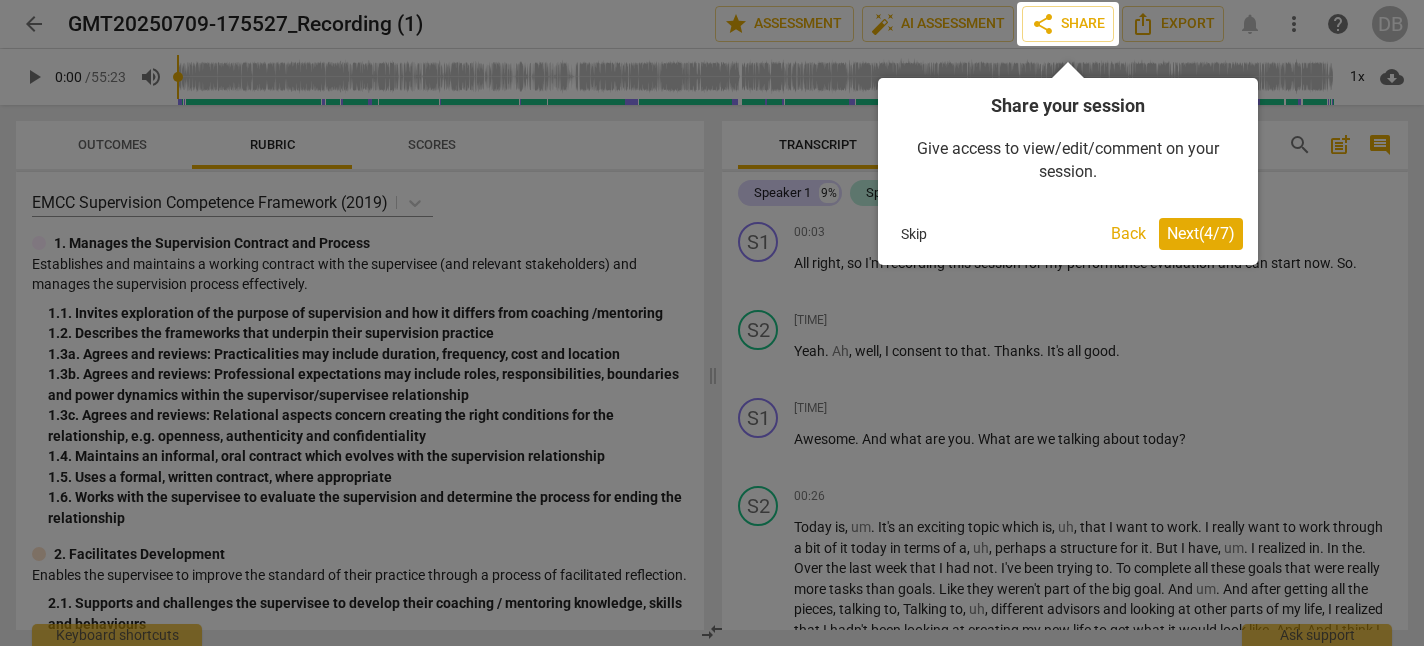 click on "Next  ( 4 / 7 )" at bounding box center [1201, 233] 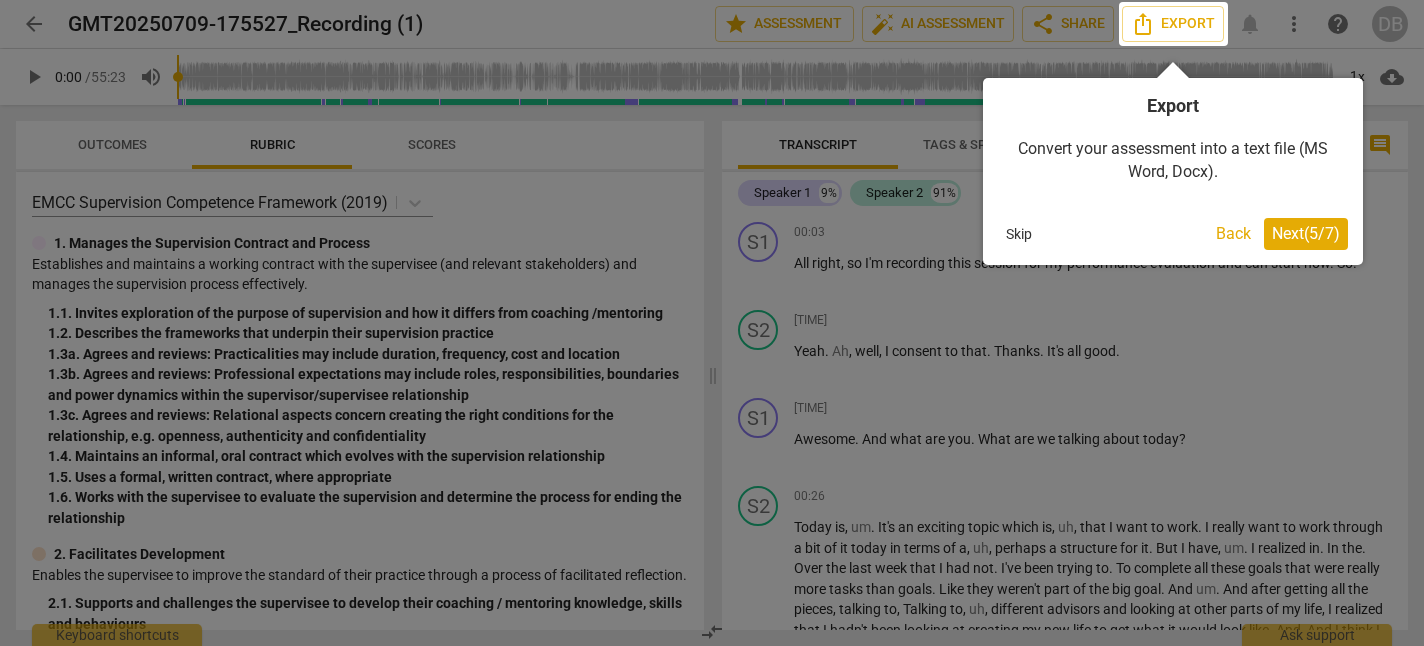 click on "Next  ( 5 / 7 )" at bounding box center [1306, 233] 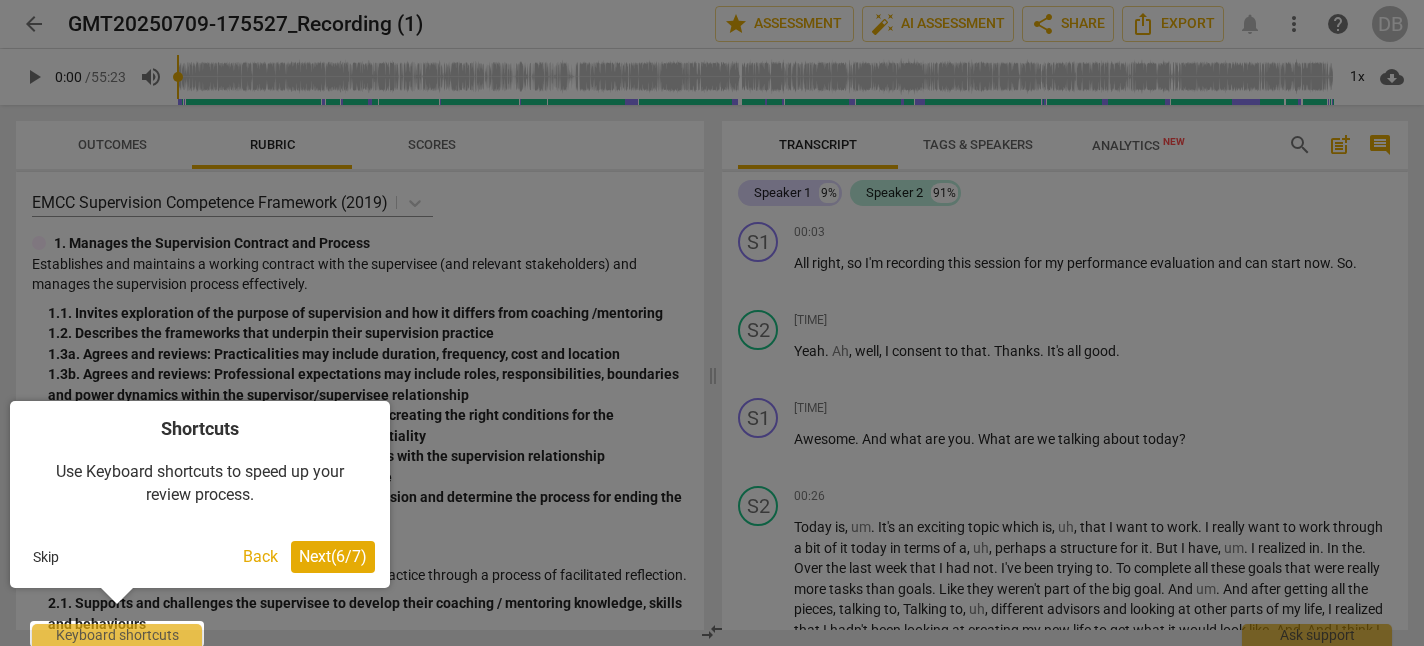 click on "Next  ( 6 / 7 )" at bounding box center [333, 557] 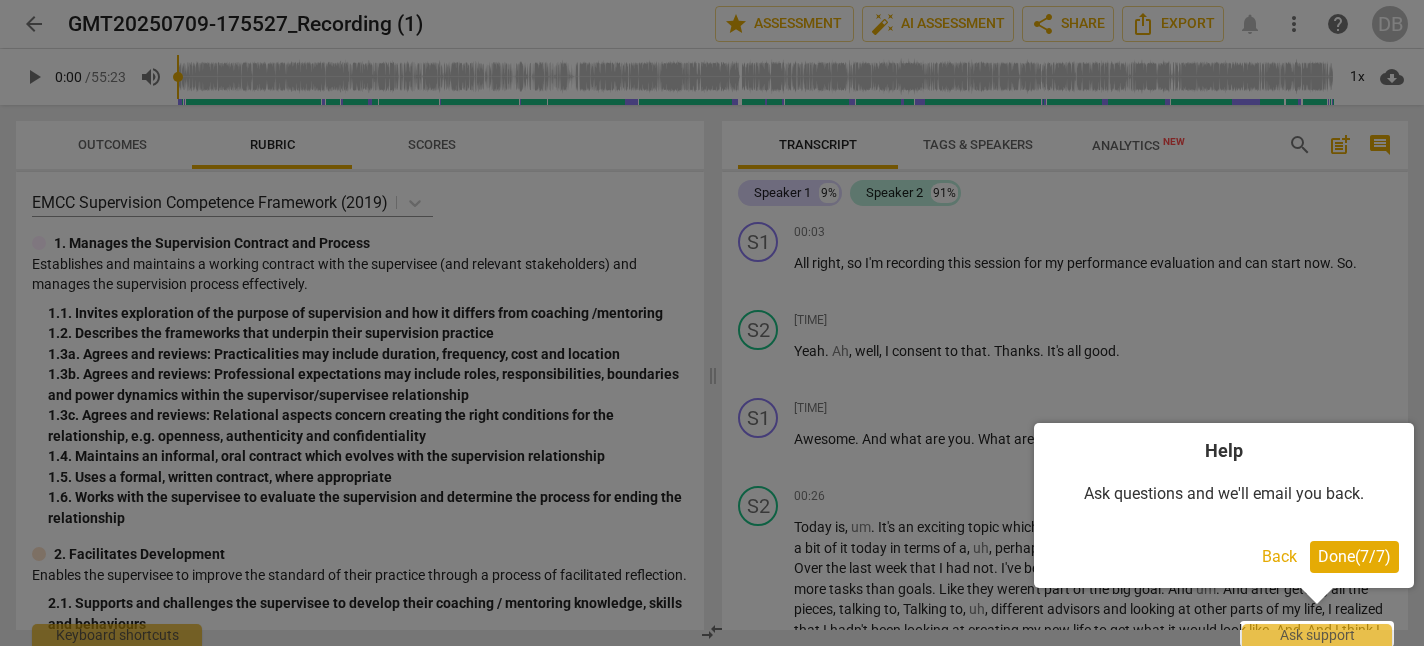 click on "Done  ( 7 / 7 )" at bounding box center (1354, 556) 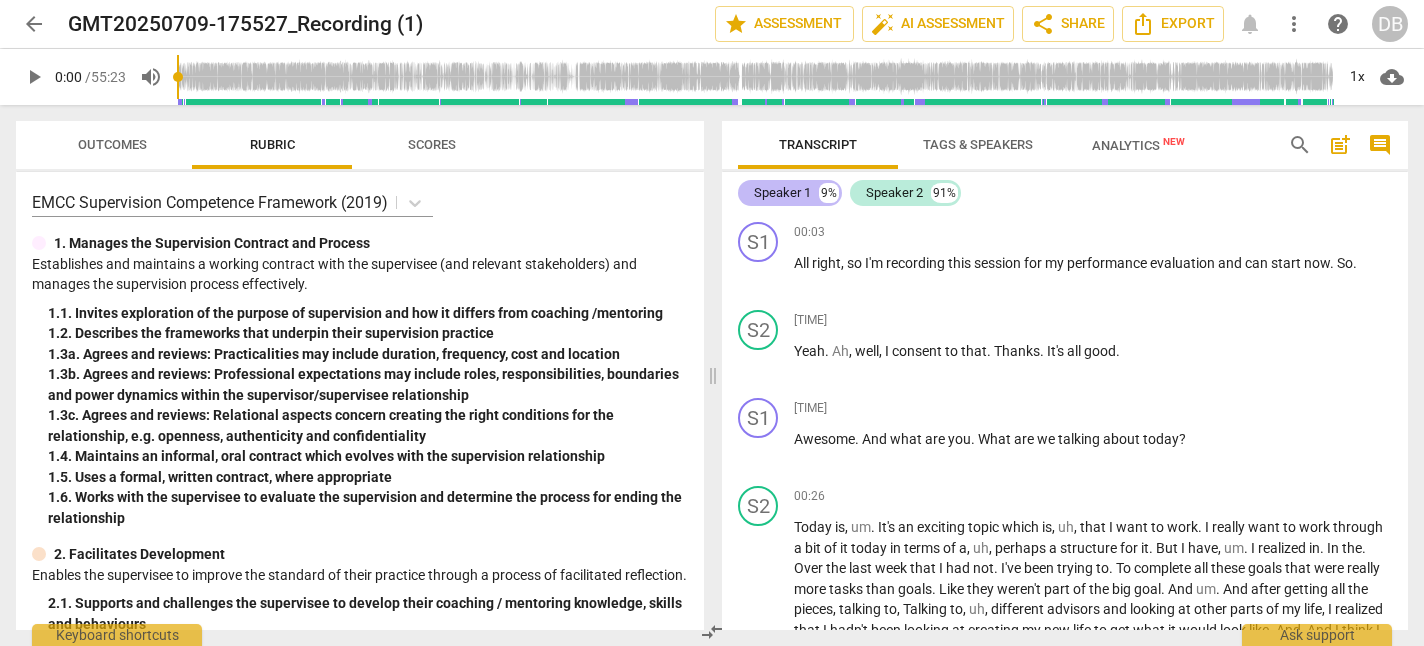 click on "Speaker 1" at bounding box center [782, 193] 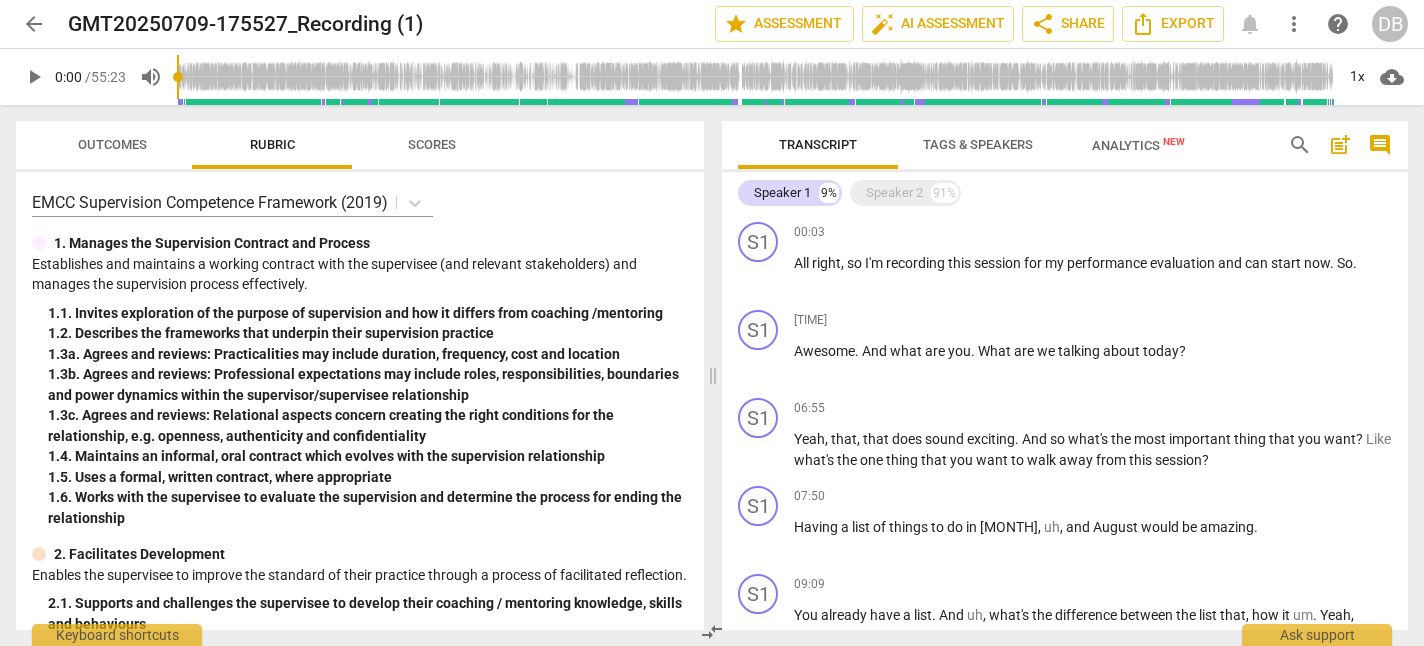 click on "Tags & Speakers" at bounding box center (978, 144) 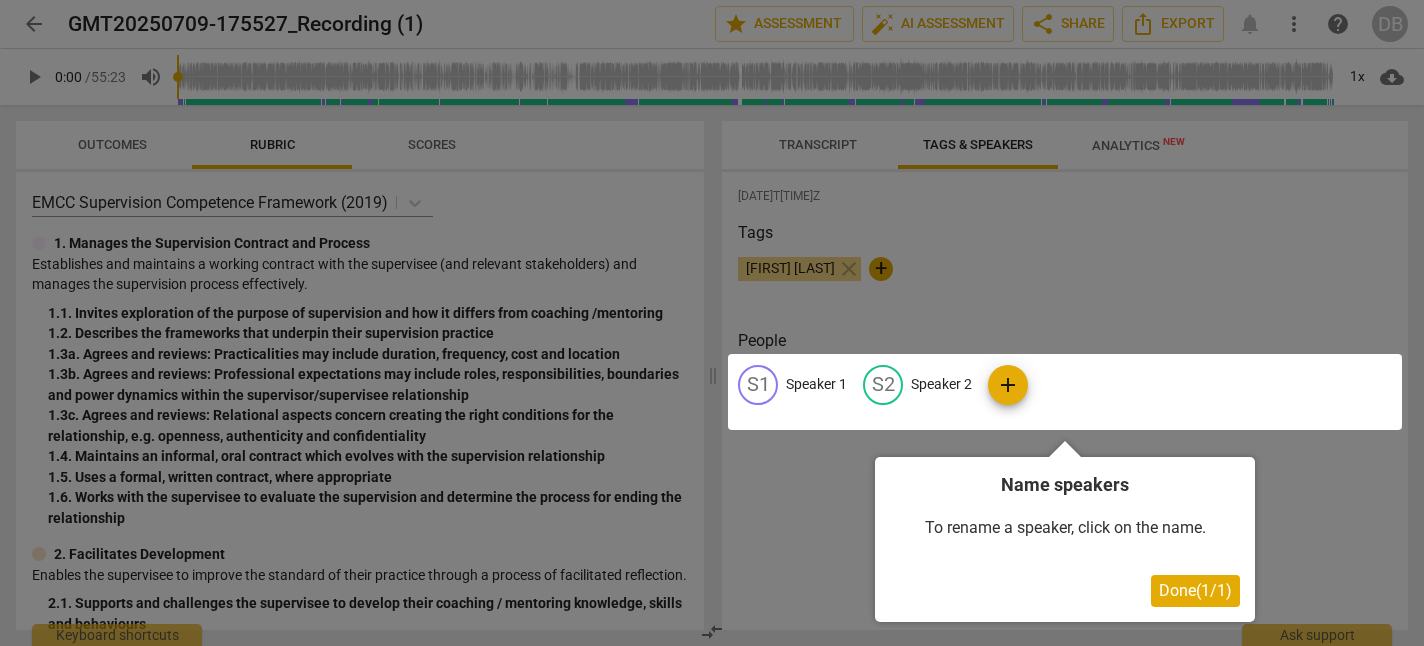 click at bounding box center [1065, 392] 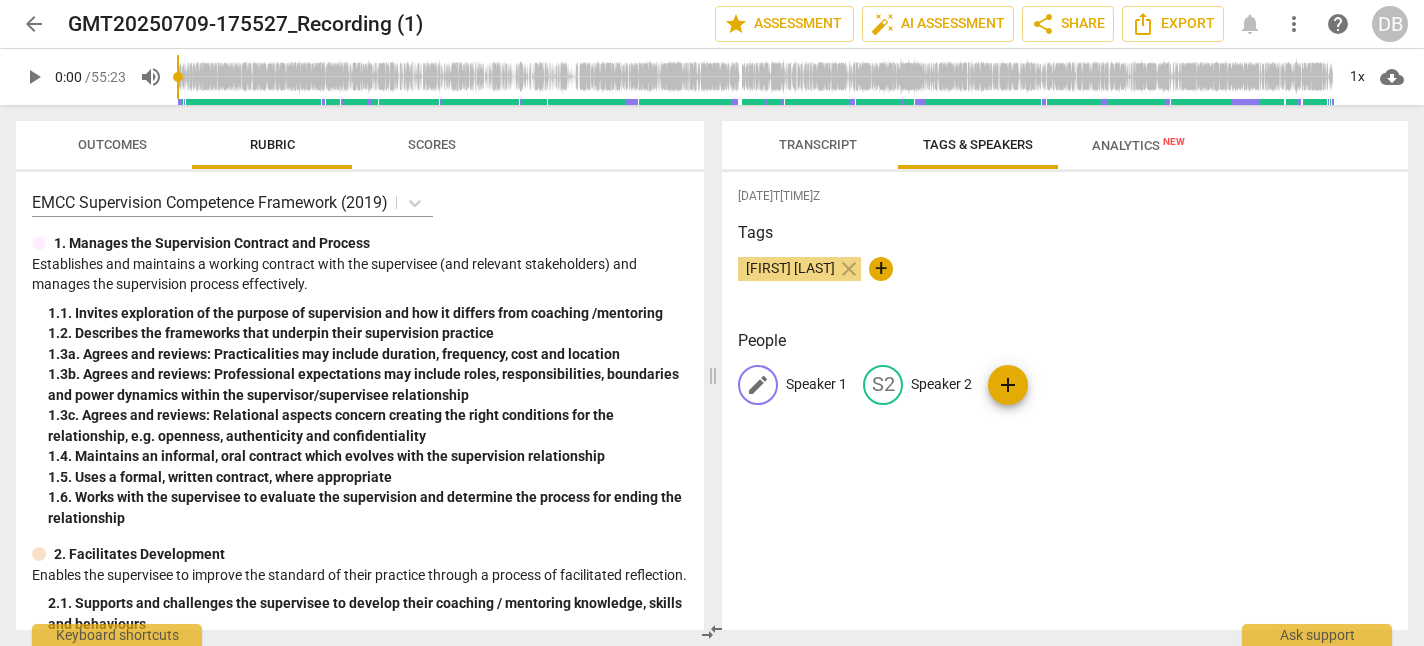 click on "edit" at bounding box center [758, 385] 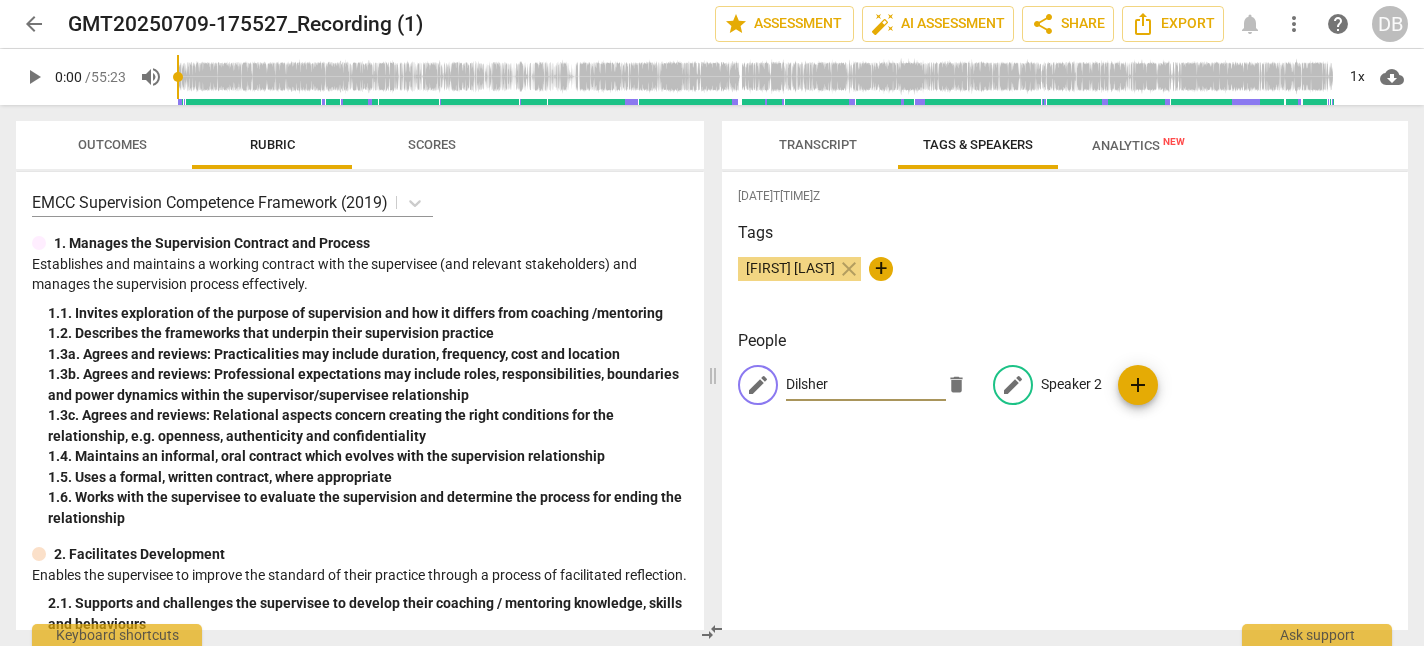 type on "Dilsher" 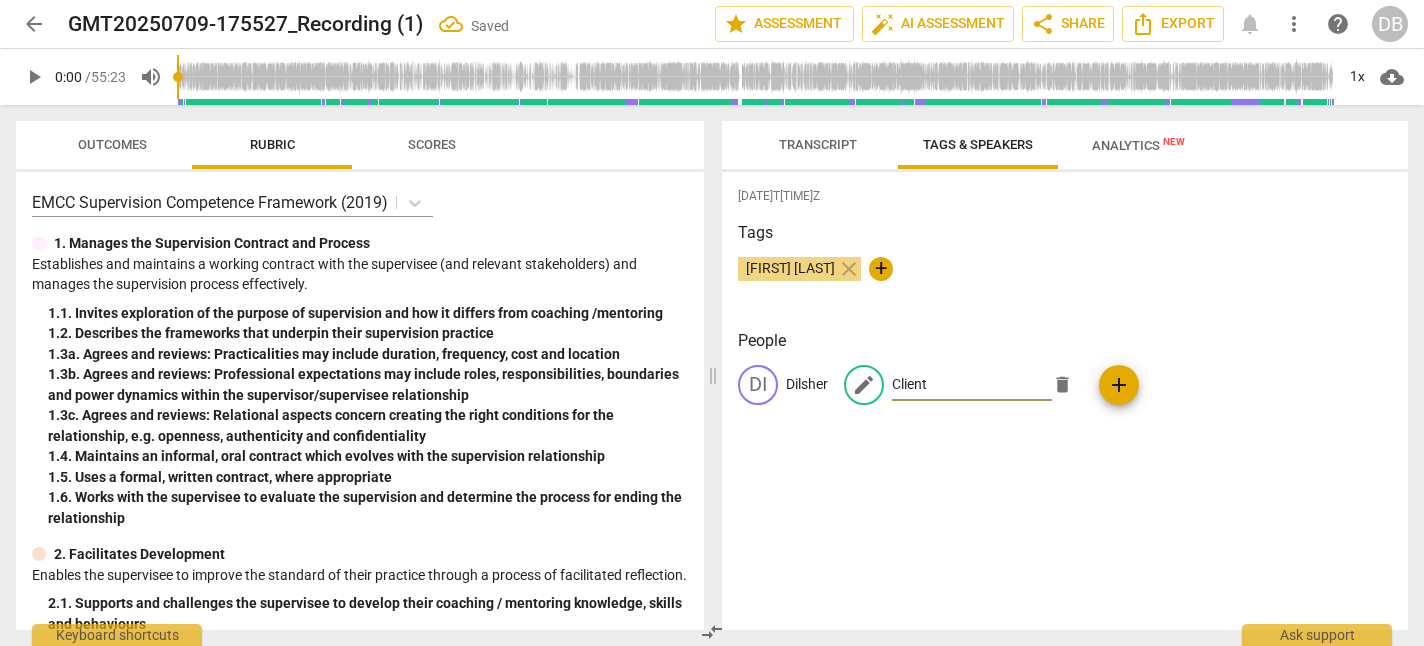 type on "Client" 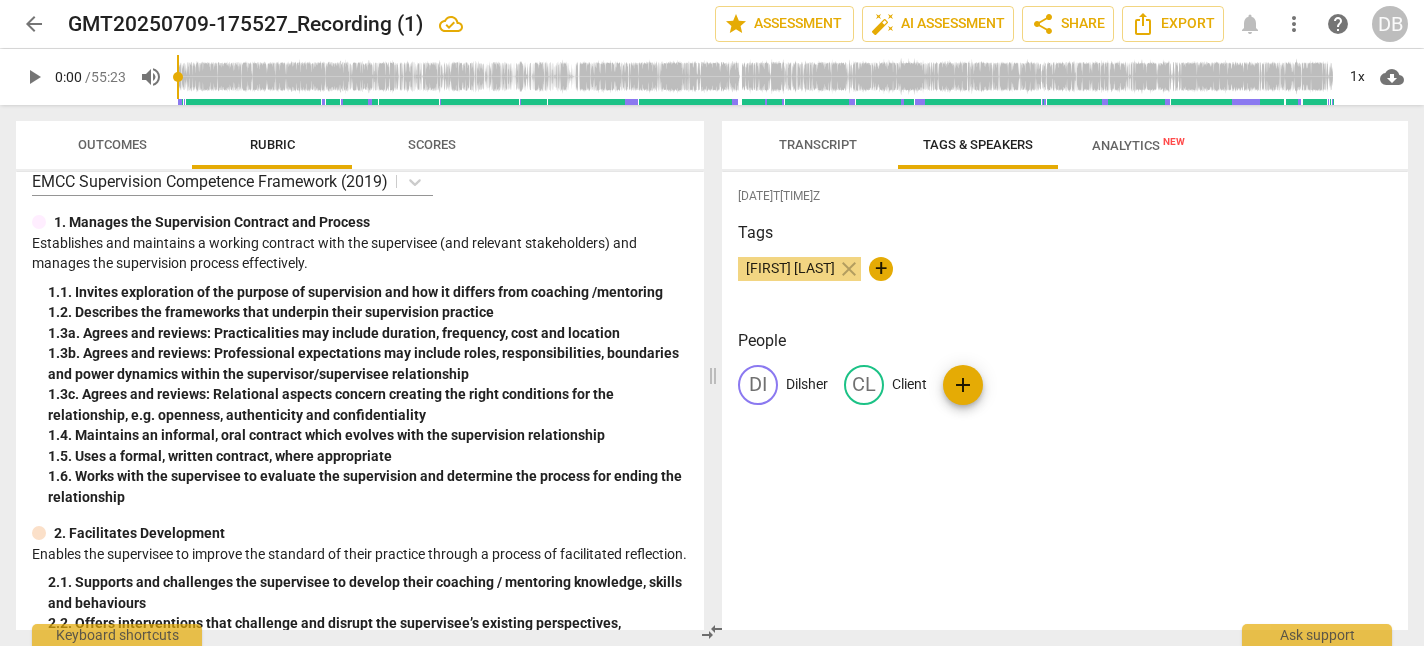 scroll, scrollTop: 0, scrollLeft: 0, axis: both 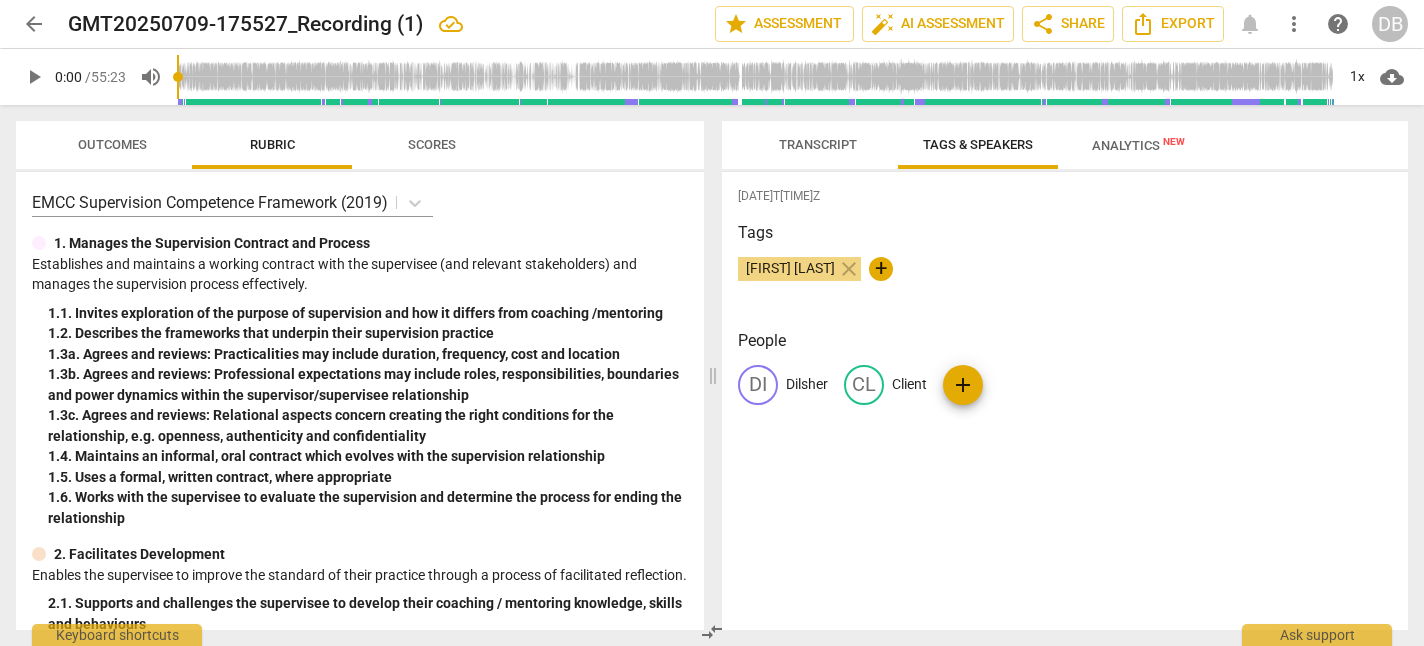 click on "Transcript" at bounding box center [818, 144] 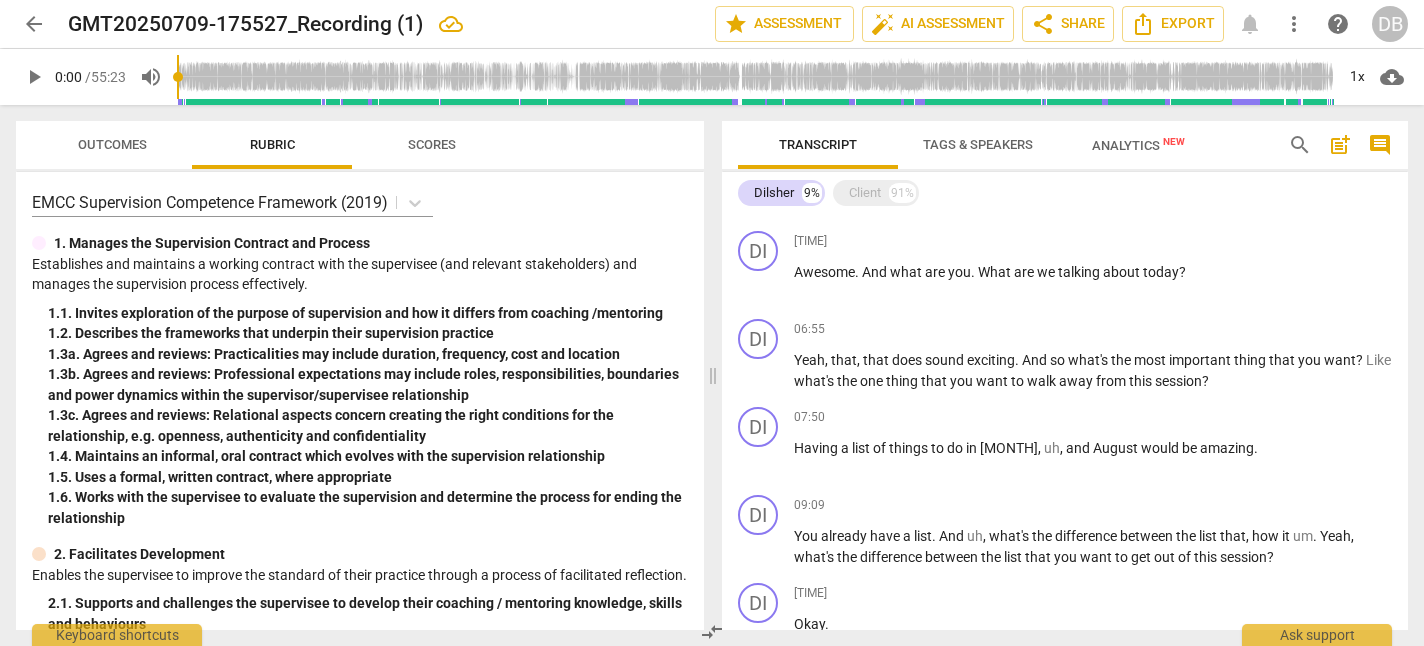 scroll, scrollTop: 0, scrollLeft: 0, axis: both 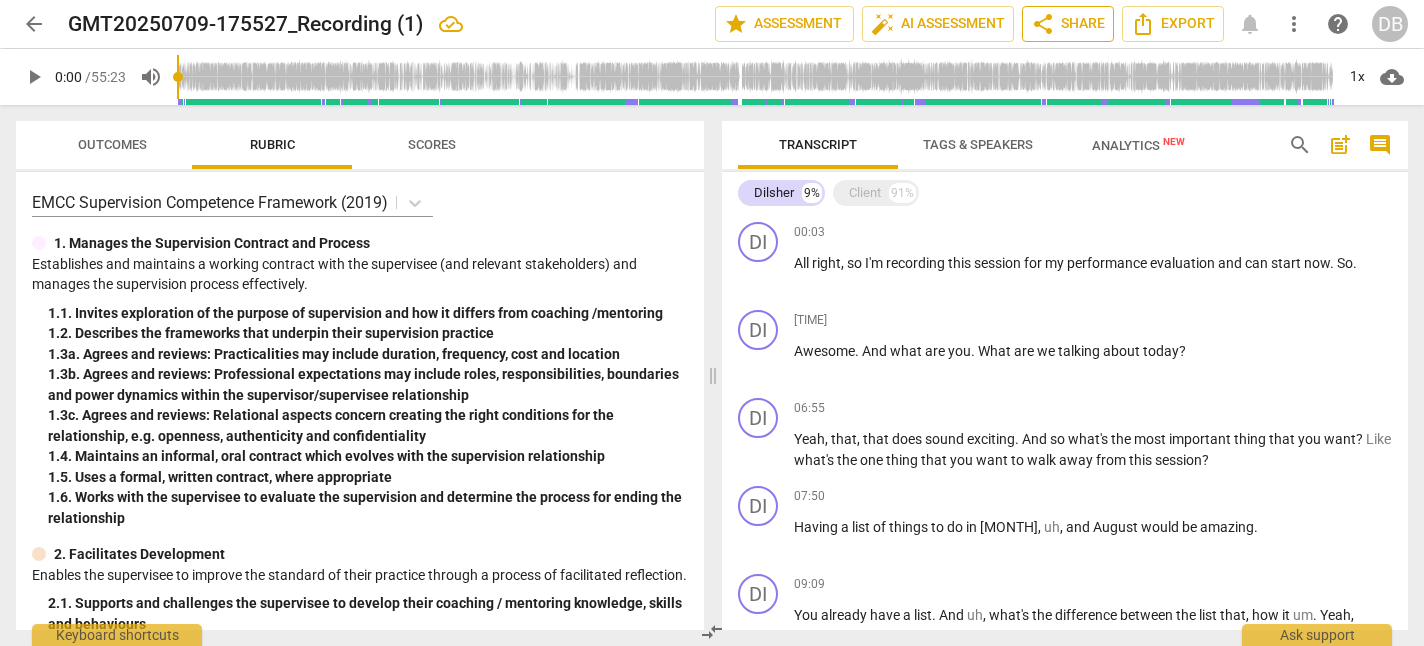 click on "share    Share" at bounding box center (1068, 24) 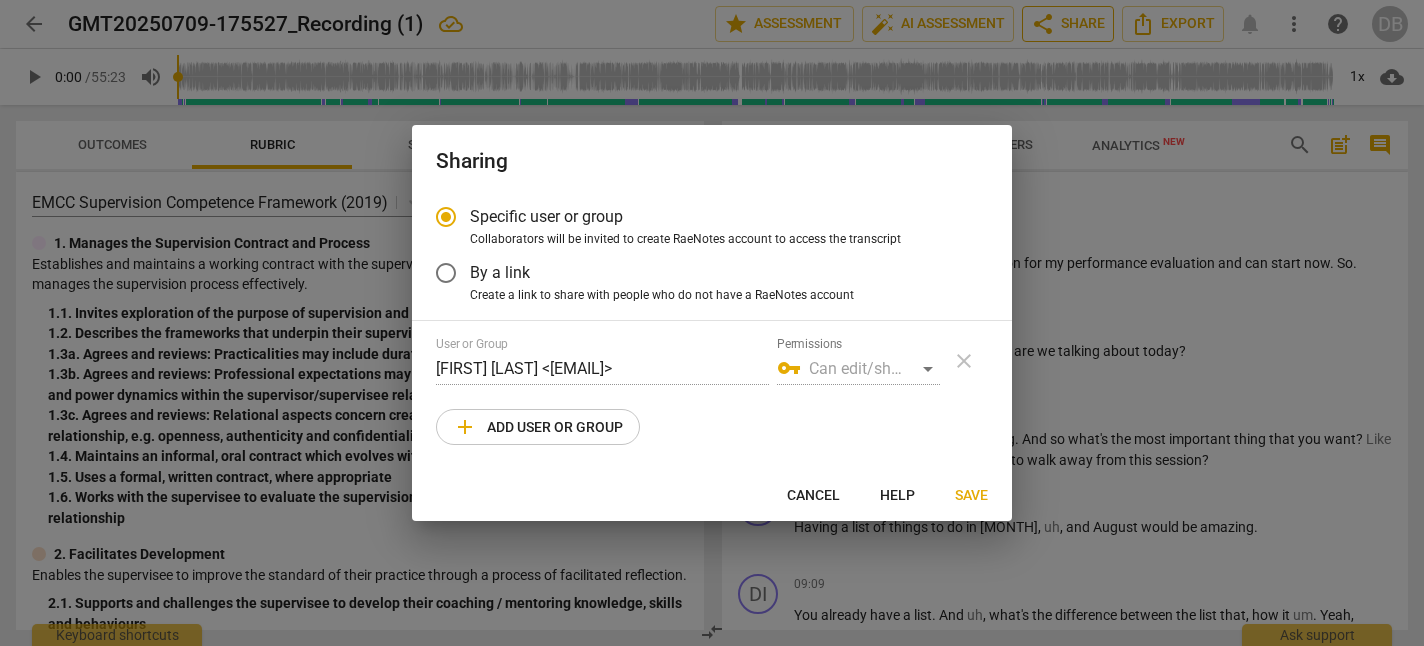 radio on "false" 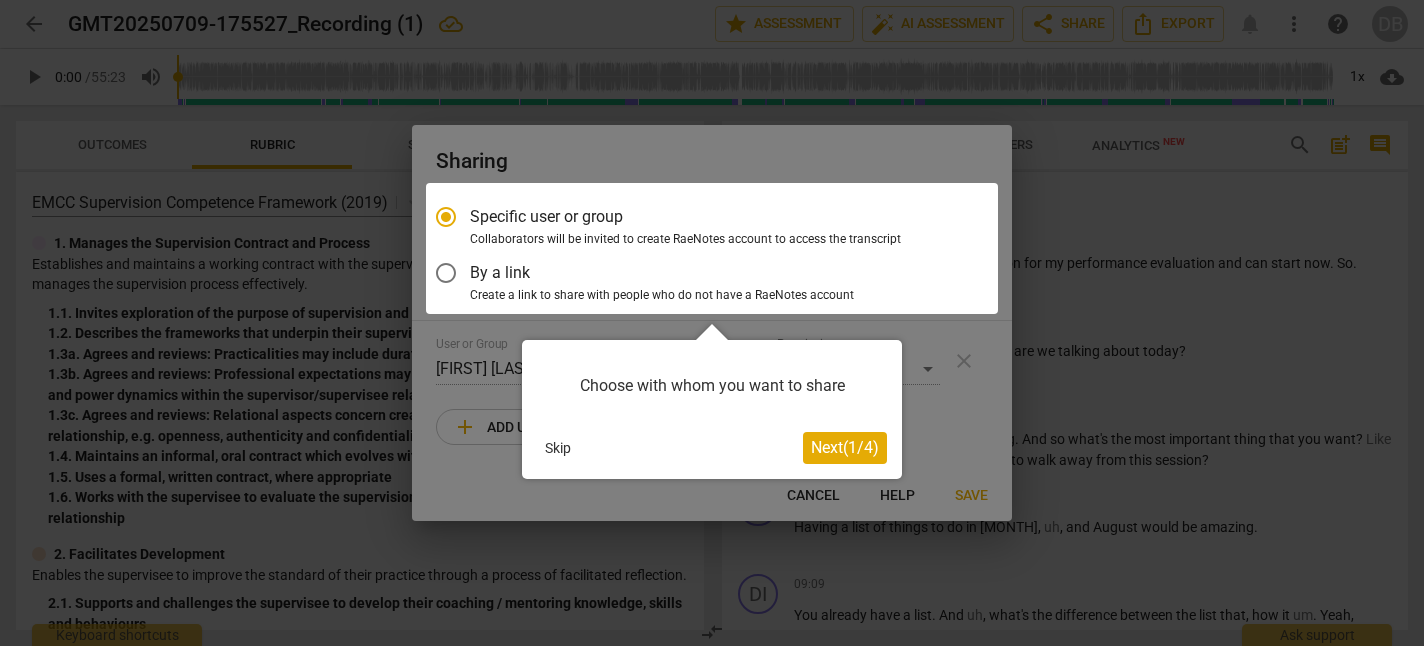 click at bounding box center (712, 248) 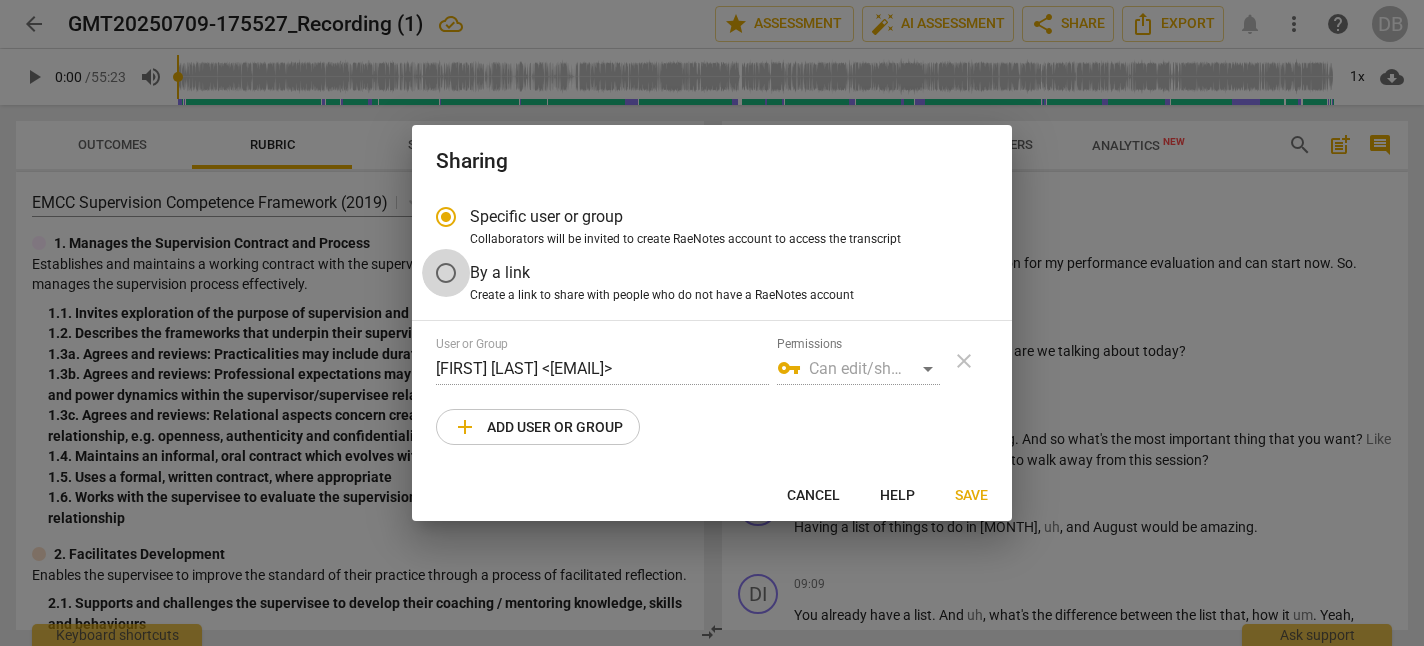 click on "By a link" at bounding box center [446, 273] 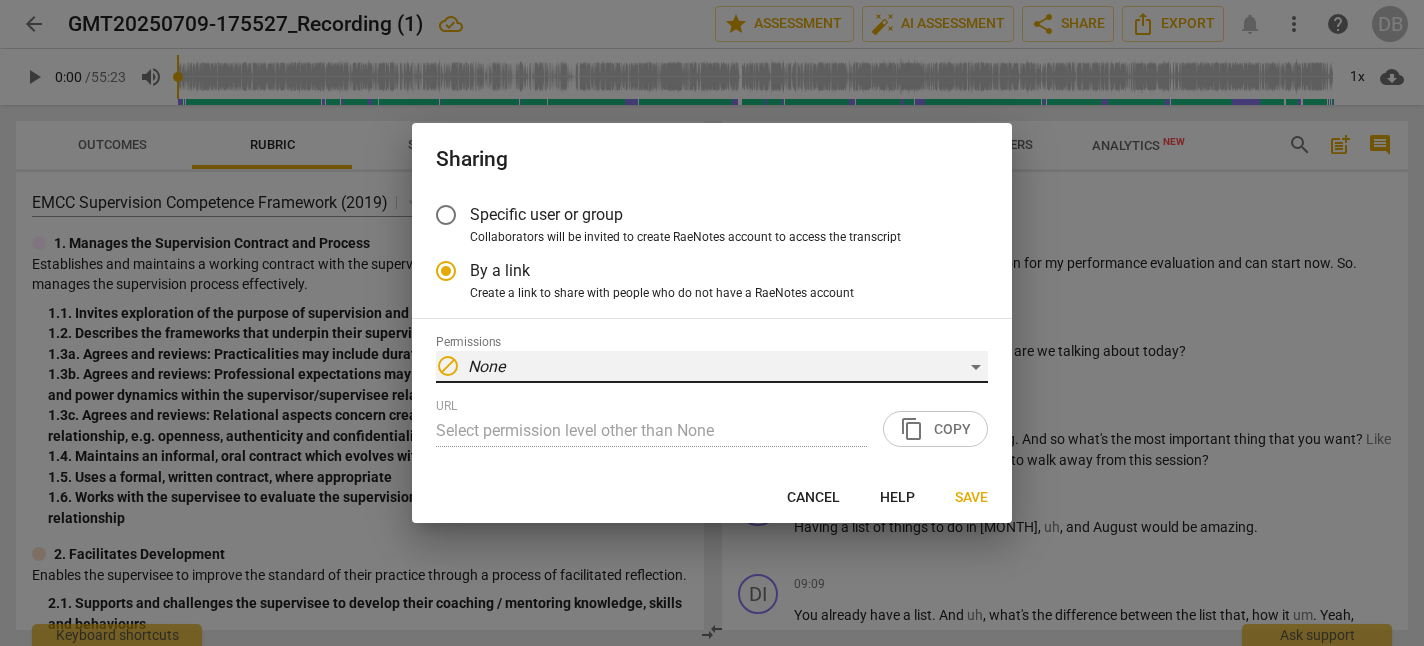 click on "block None" at bounding box center [712, 367] 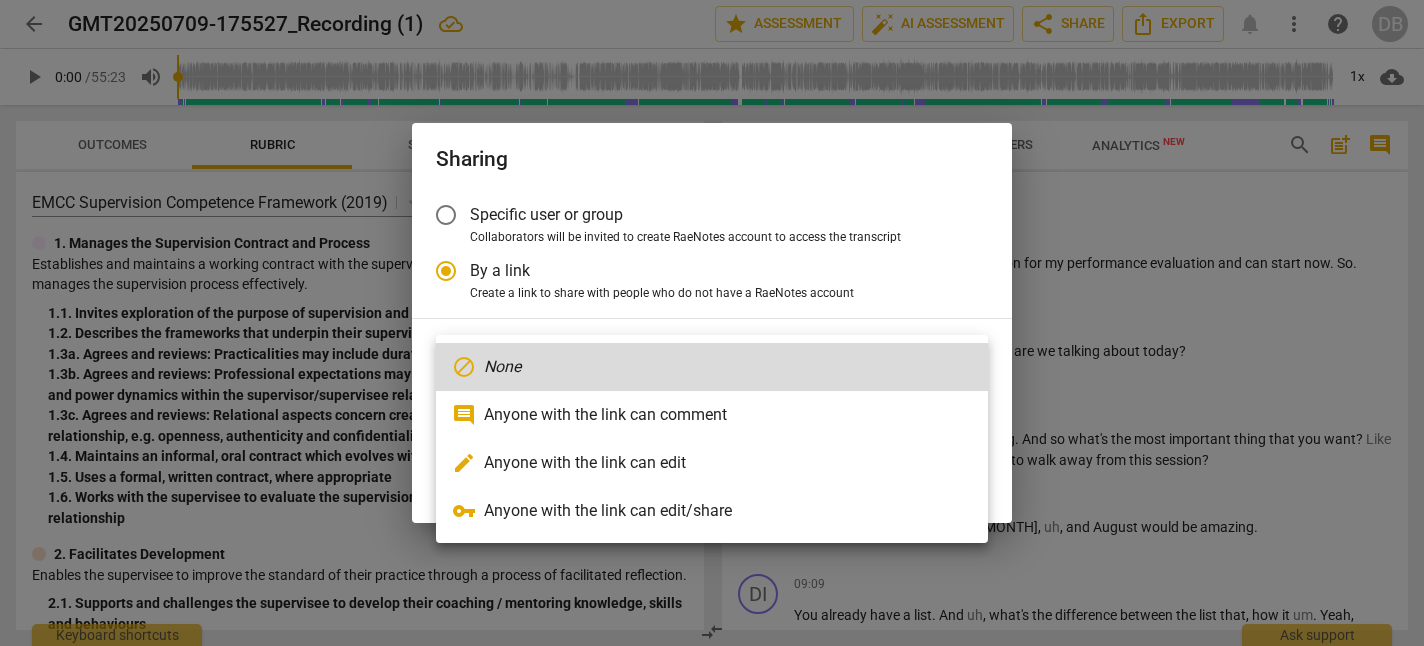 click on "comment Anyone with the link can comment" at bounding box center (712, 415) 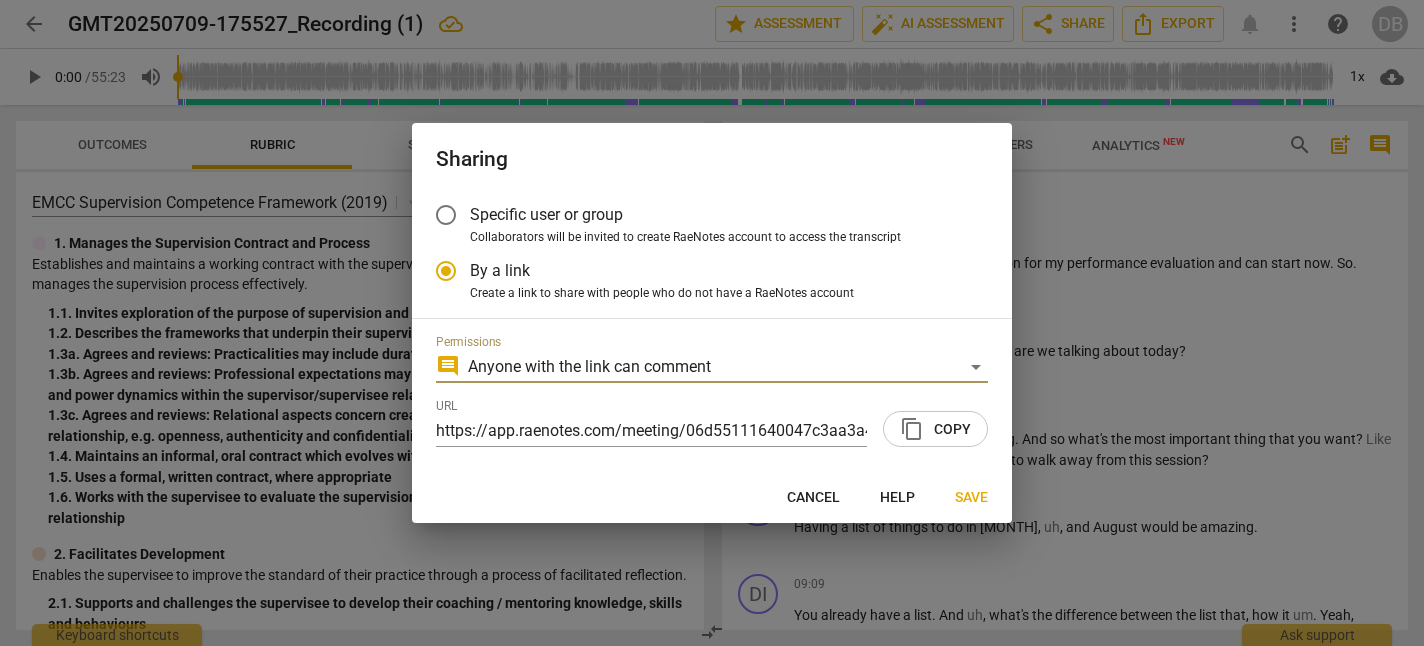 click on "content_copy   Copy" at bounding box center [935, 429] 